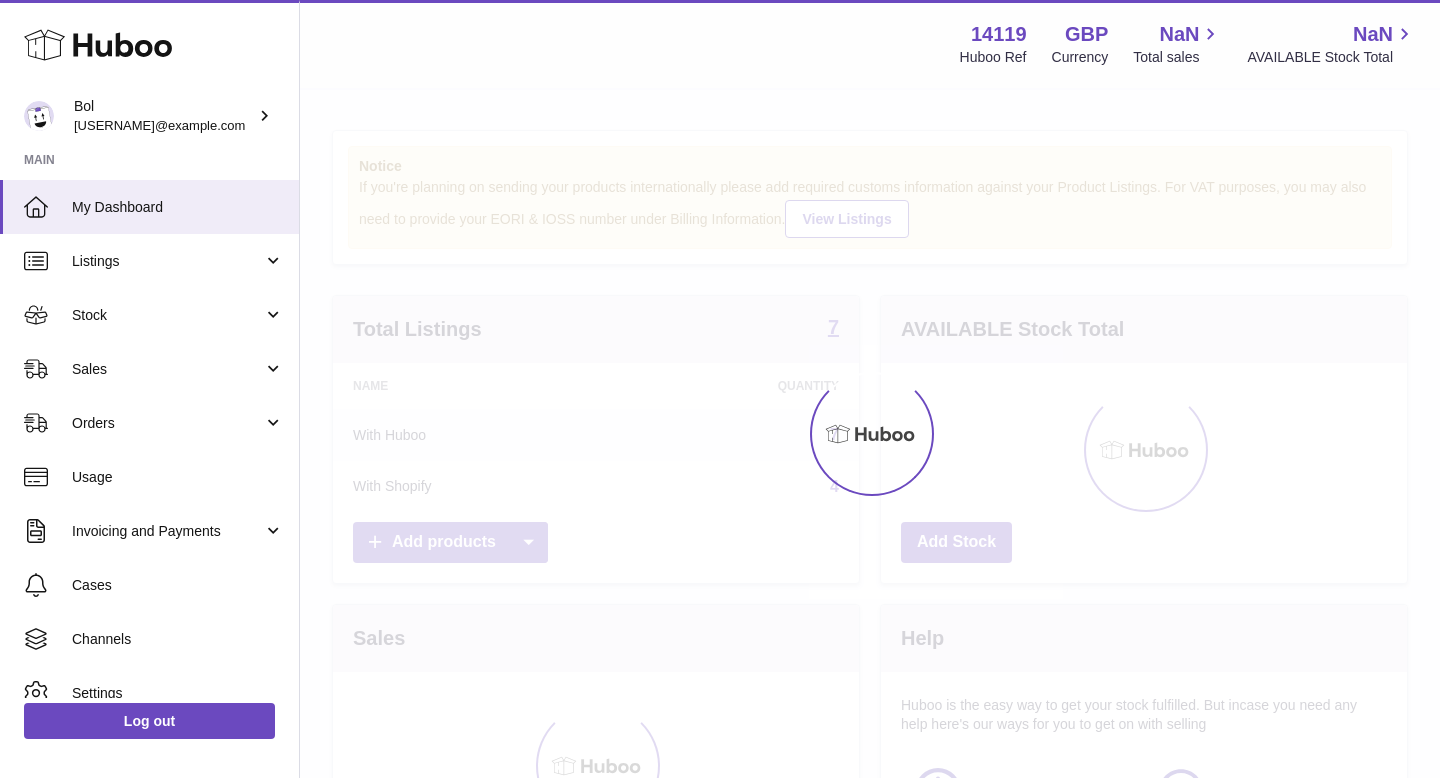 scroll, scrollTop: 0, scrollLeft: 0, axis: both 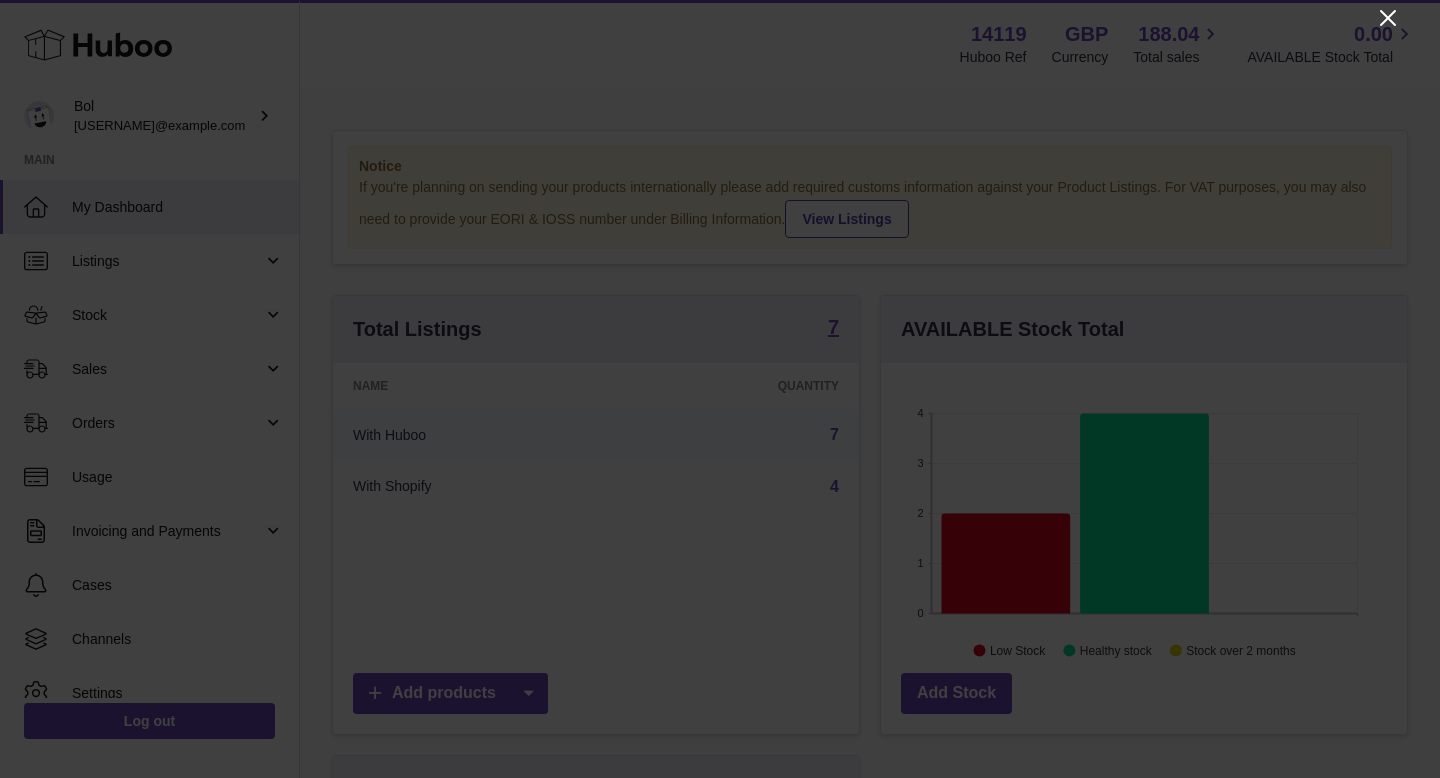 click 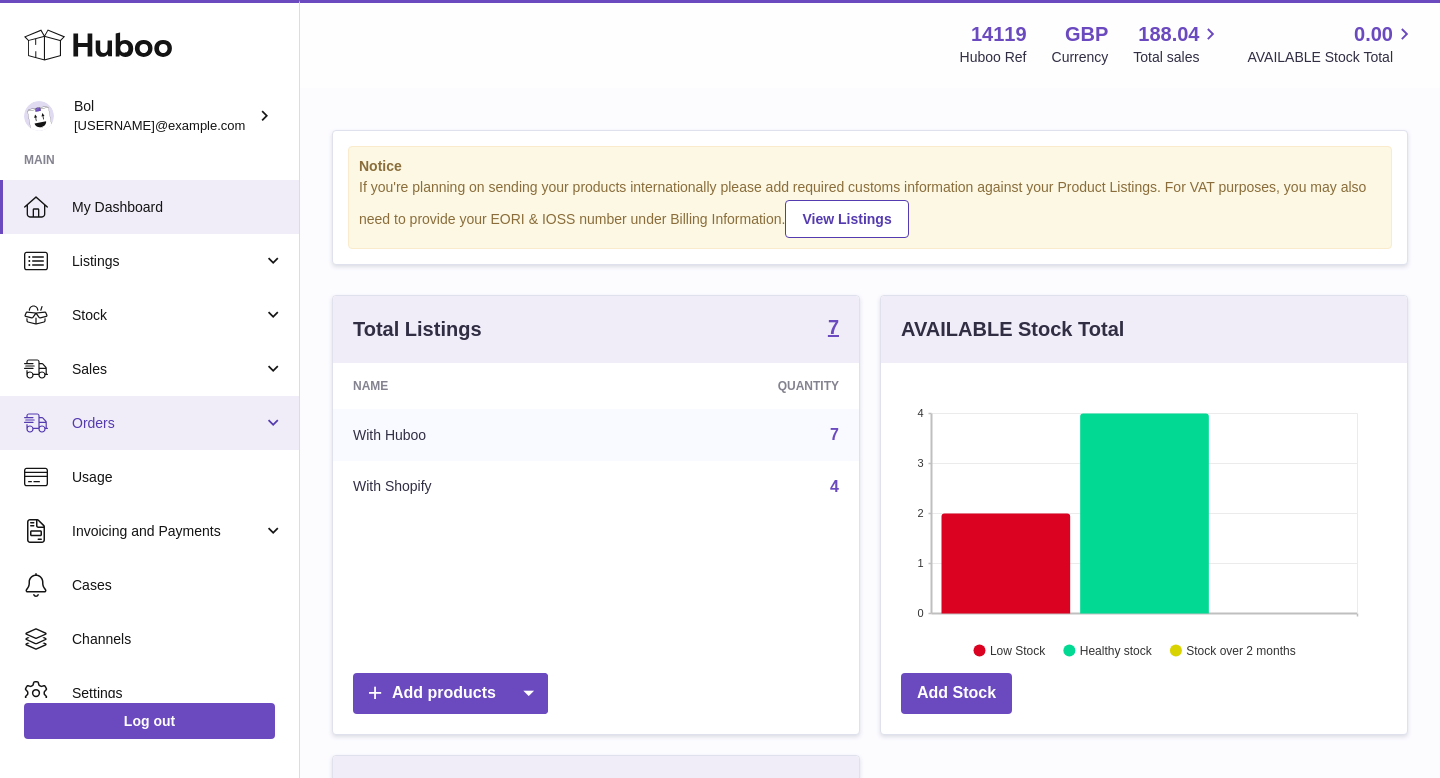 click on "Orders" at bounding box center (167, 423) 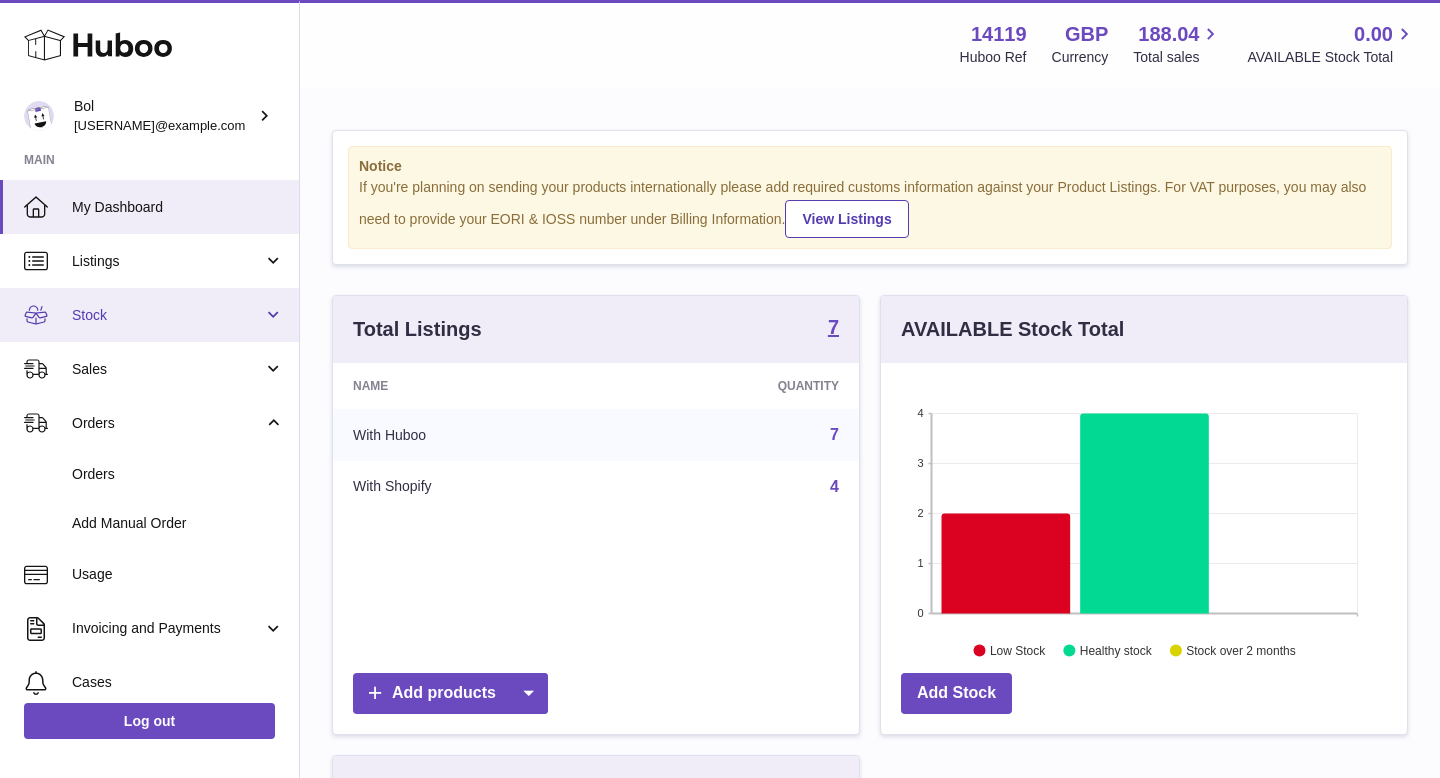 click on "Stock" at bounding box center (167, 315) 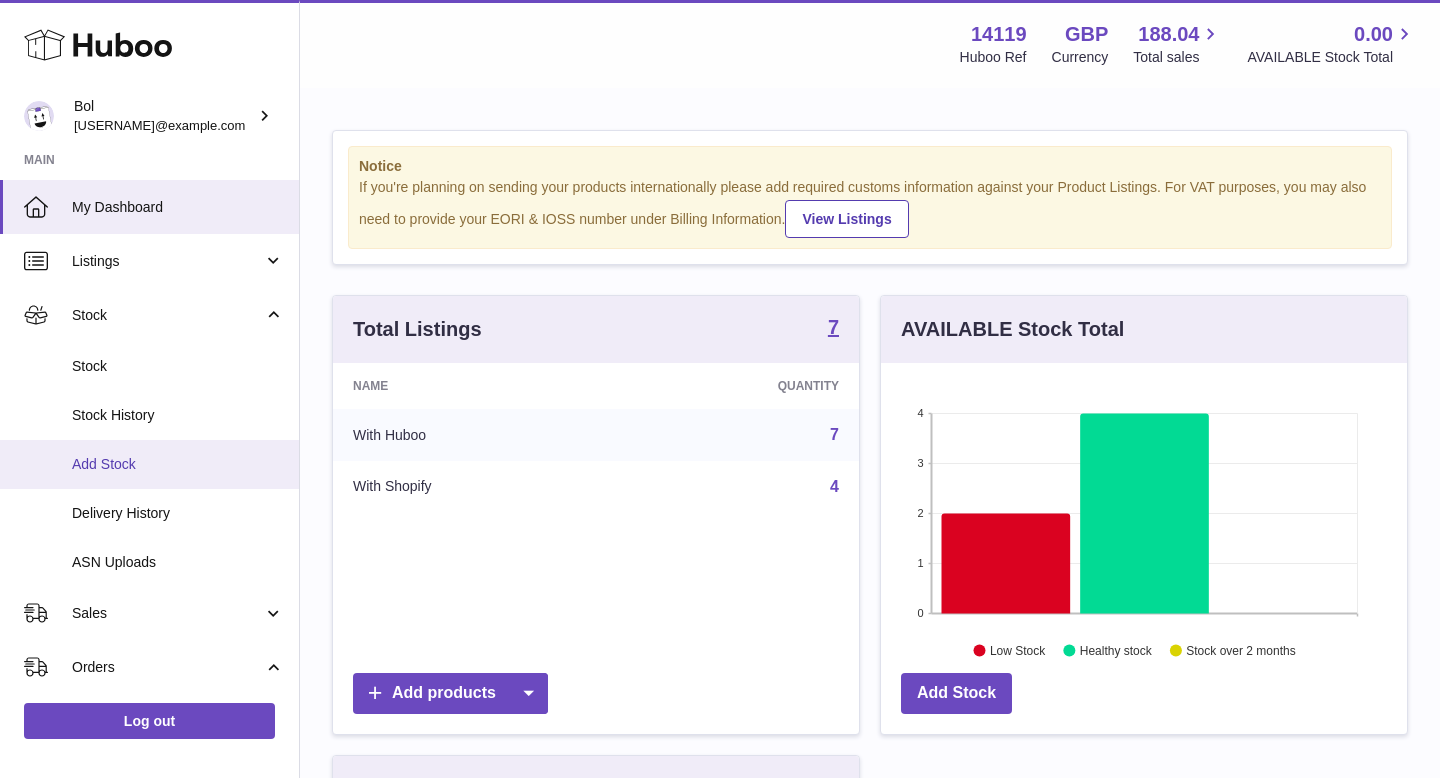 click on "Add Stock" at bounding box center (178, 464) 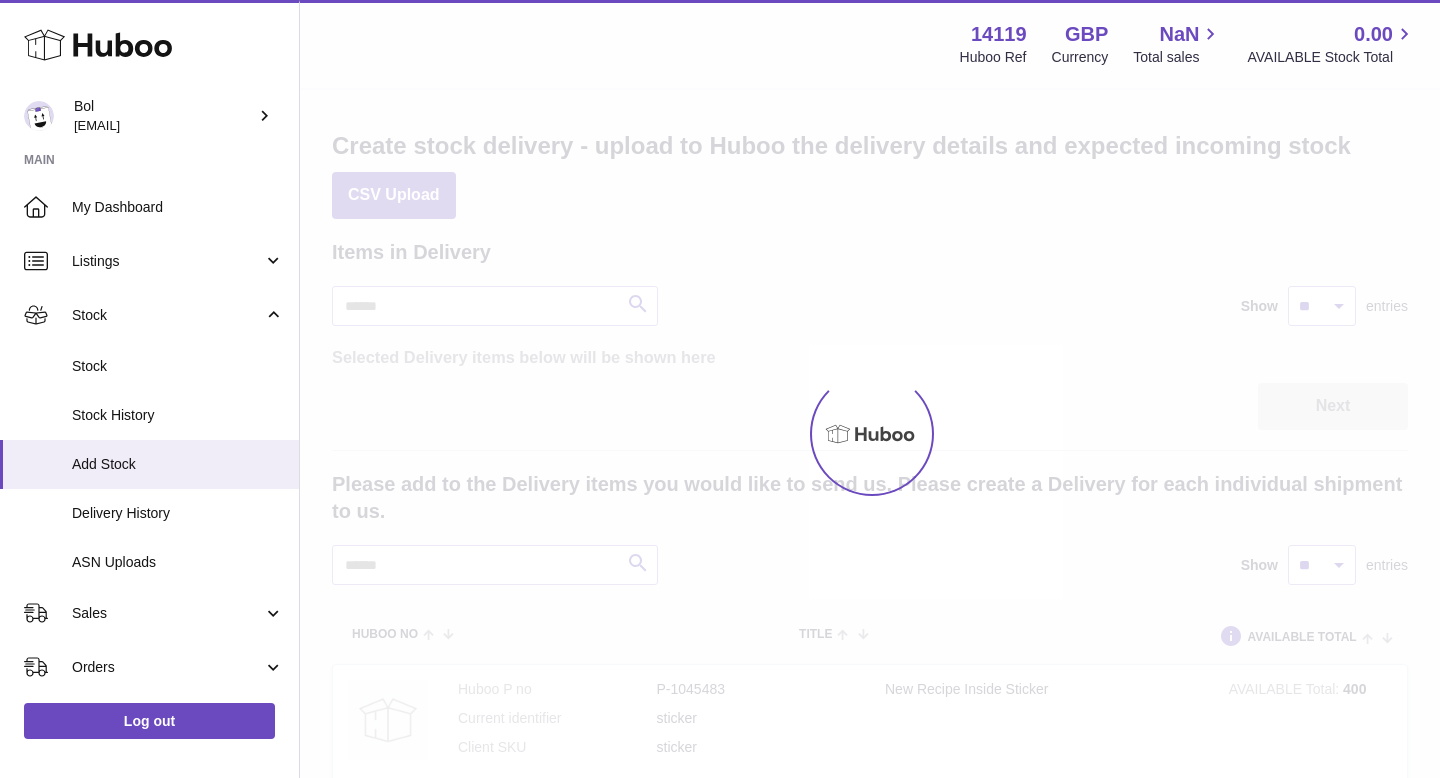 scroll, scrollTop: 0, scrollLeft: 0, axis: both 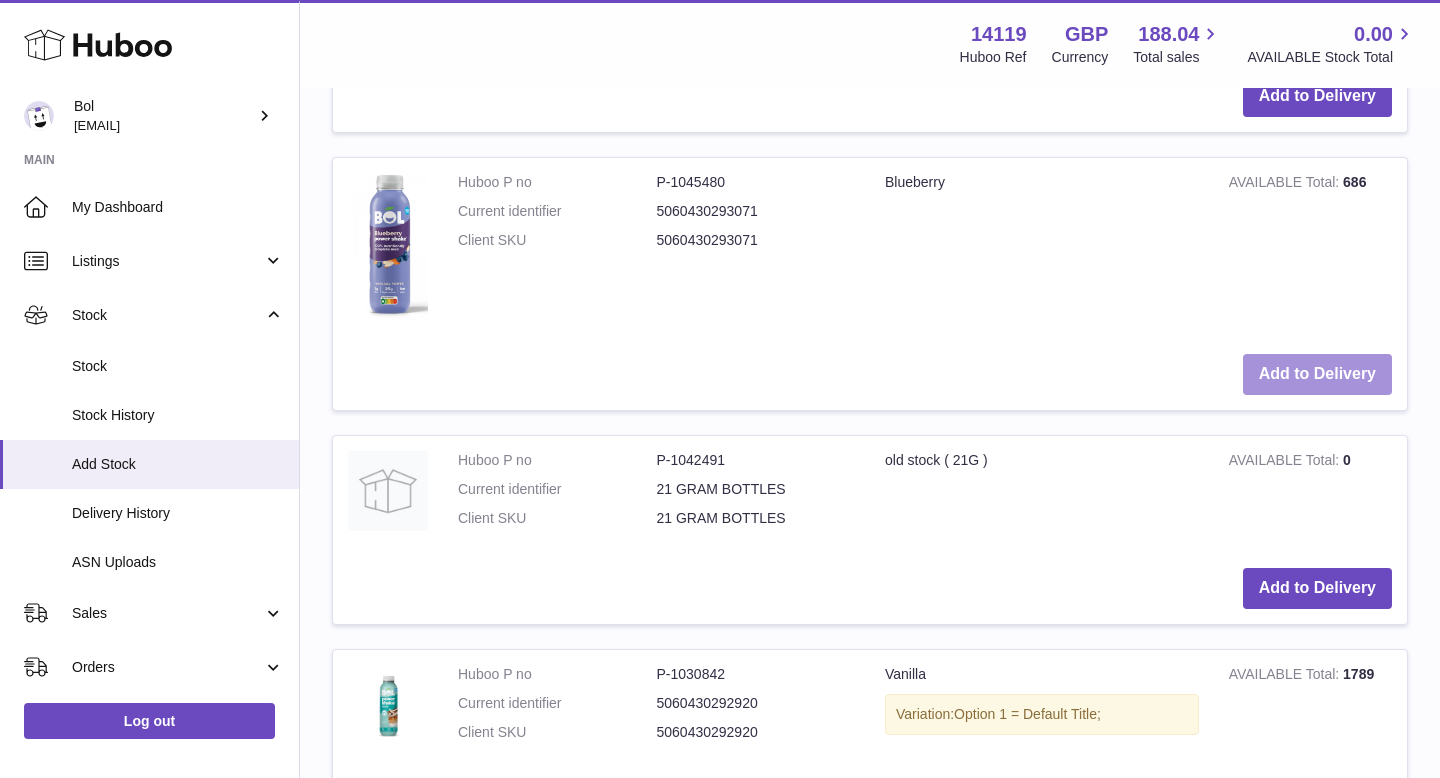 click on "Add to Delivery" at bounding box center (1317, 374) 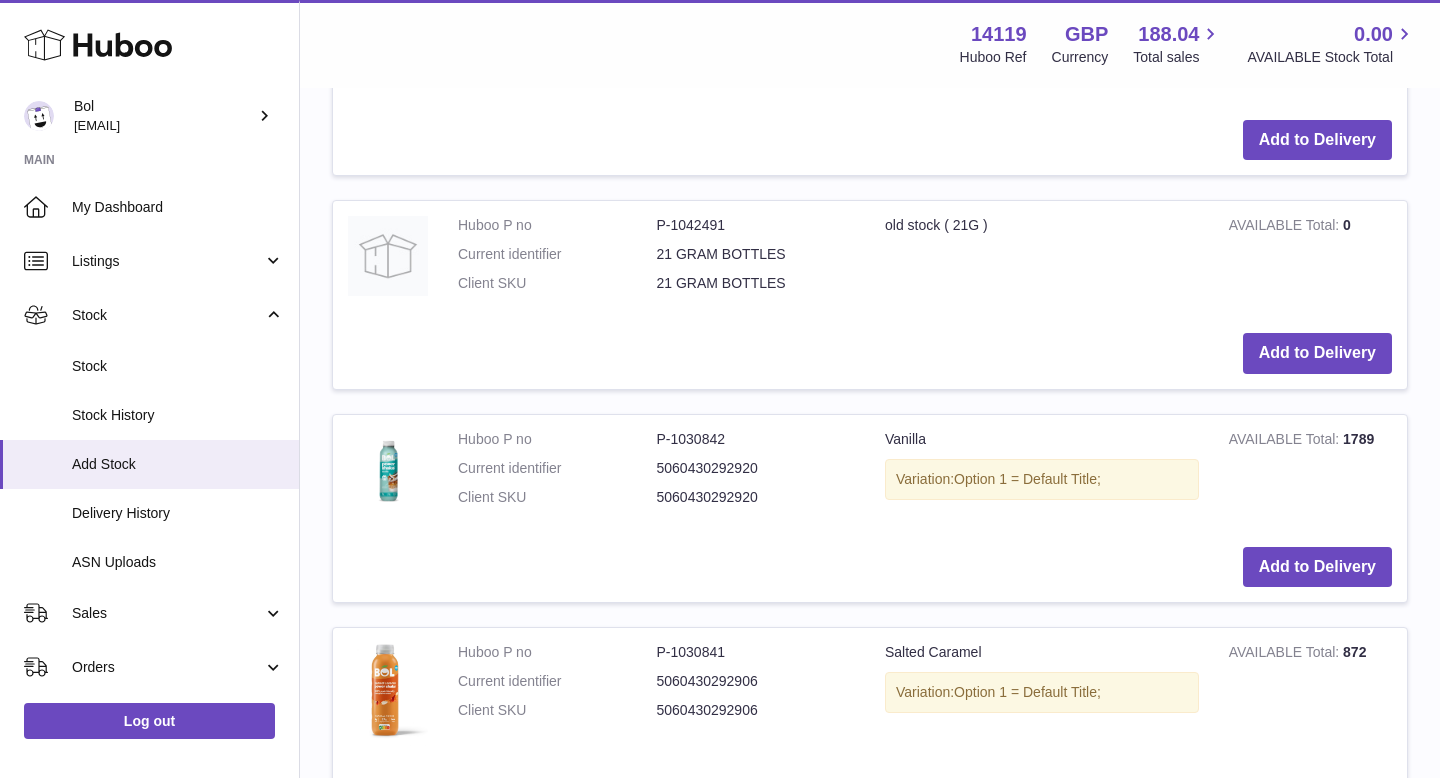 scroll, scrollTop: 1275, scrollLeft: 0, axis: vertical 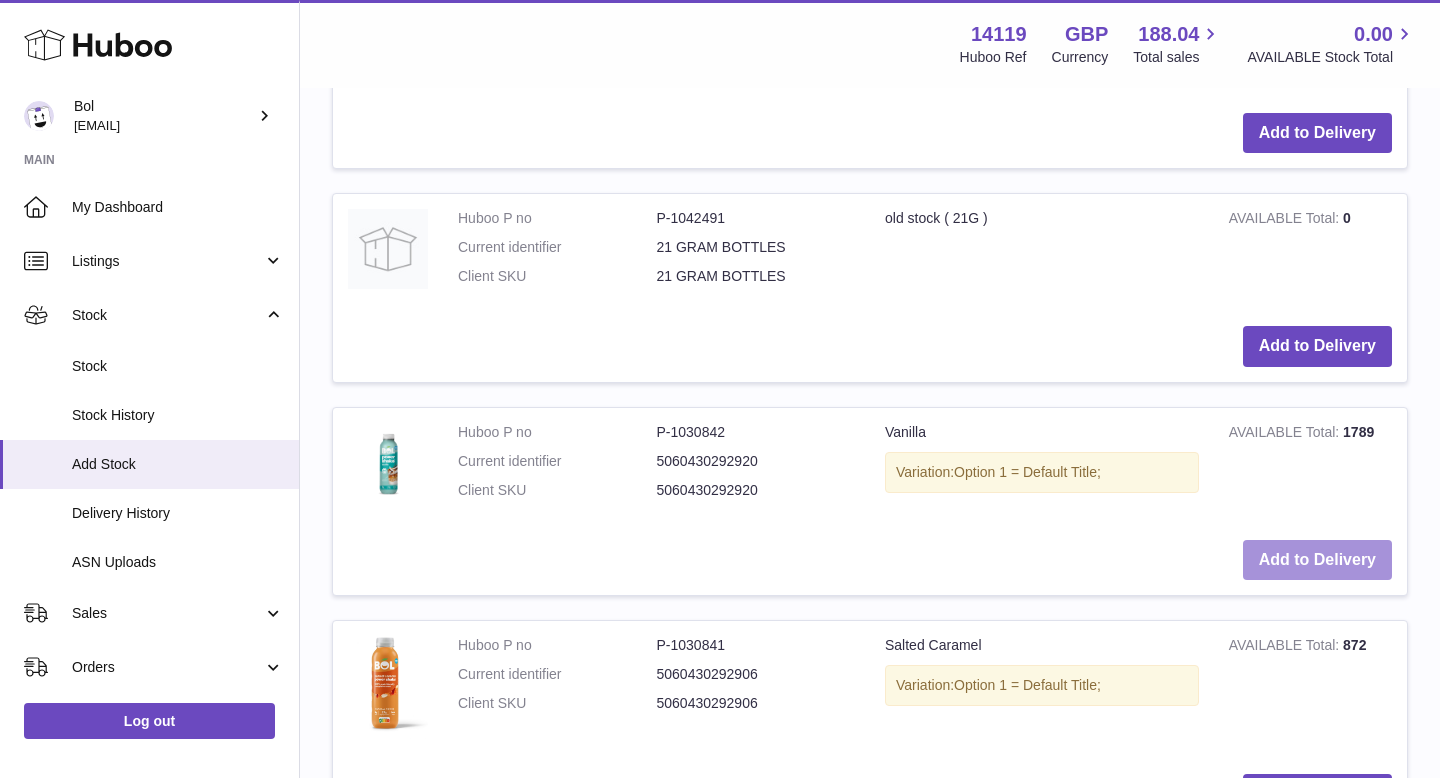 click on "Add to Delivery" at bounding box center (1317, 560) 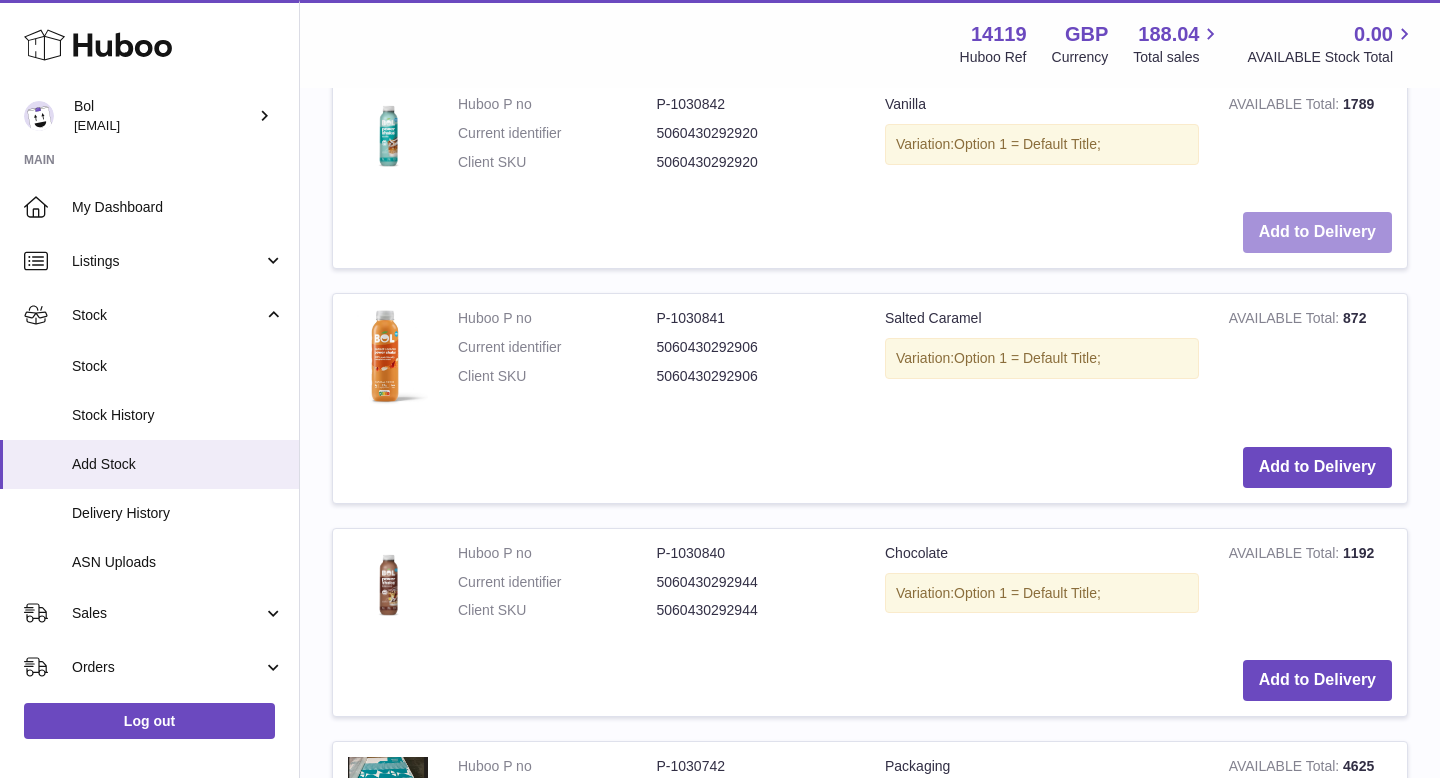 scroll, scrollTop: 1906, scrollLeft: 0, axis: vertical 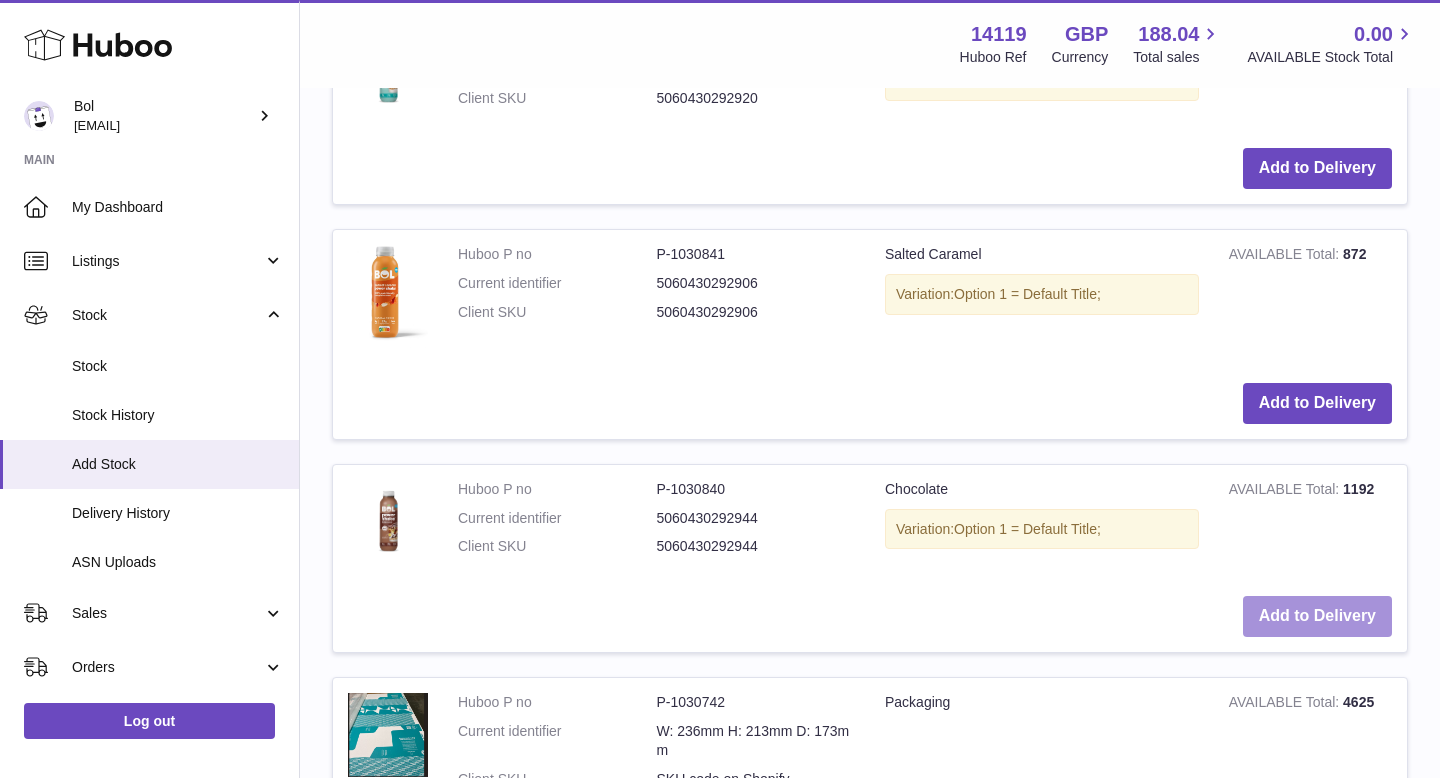 click on "Add to Delivery" at bounding box center [1317, 616] 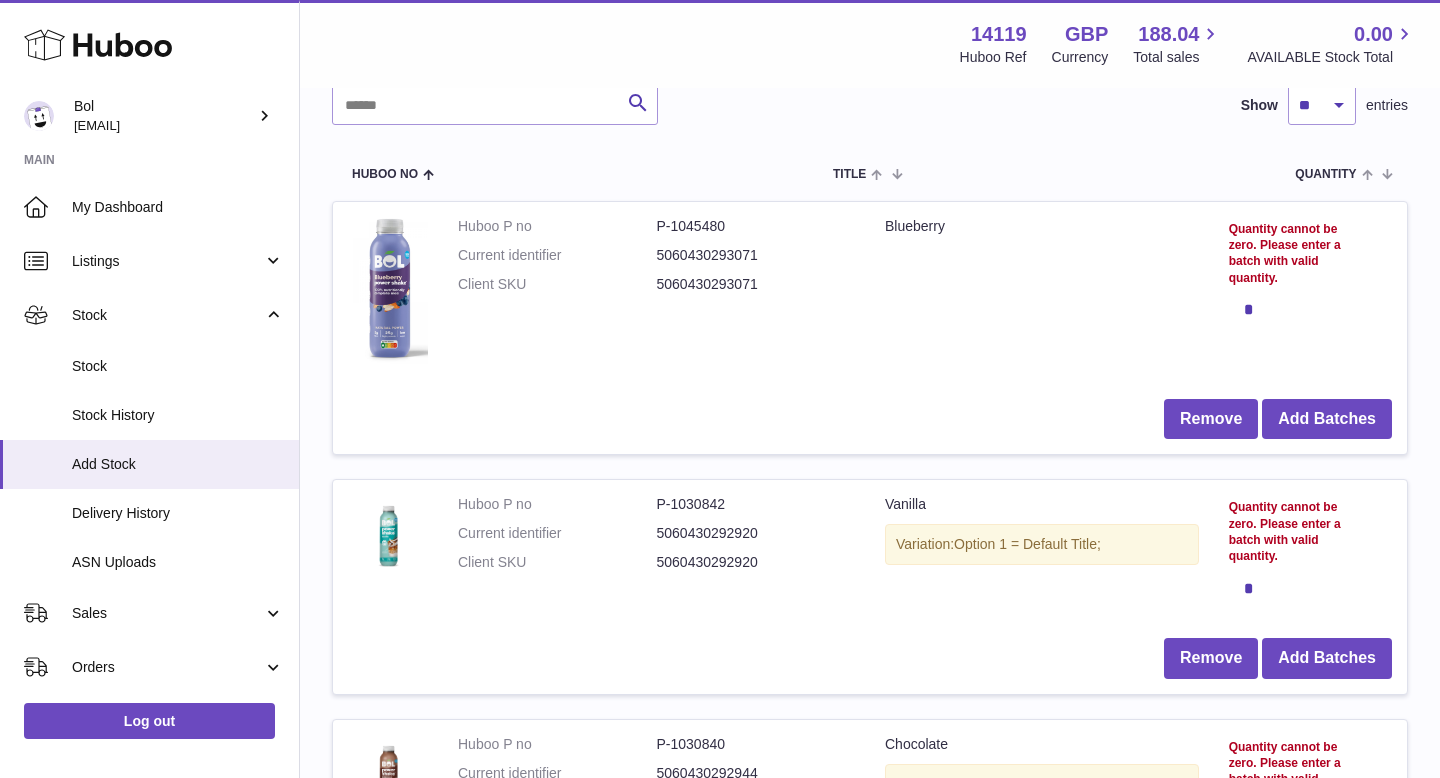 scroll, scrollTop: 180, scrollLeft: 0, axis: vertical 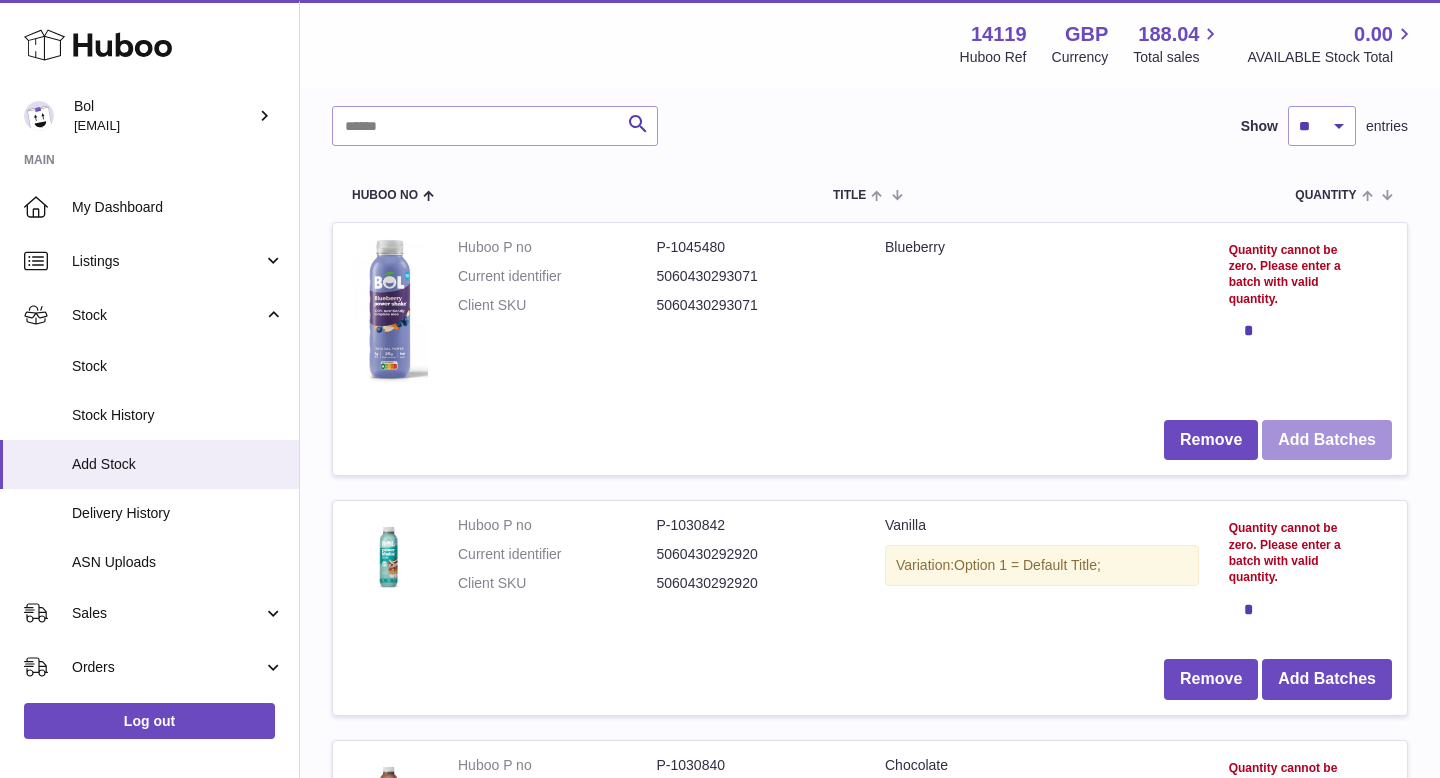 click on "Add Batches" at bounding box center (1327, 440) 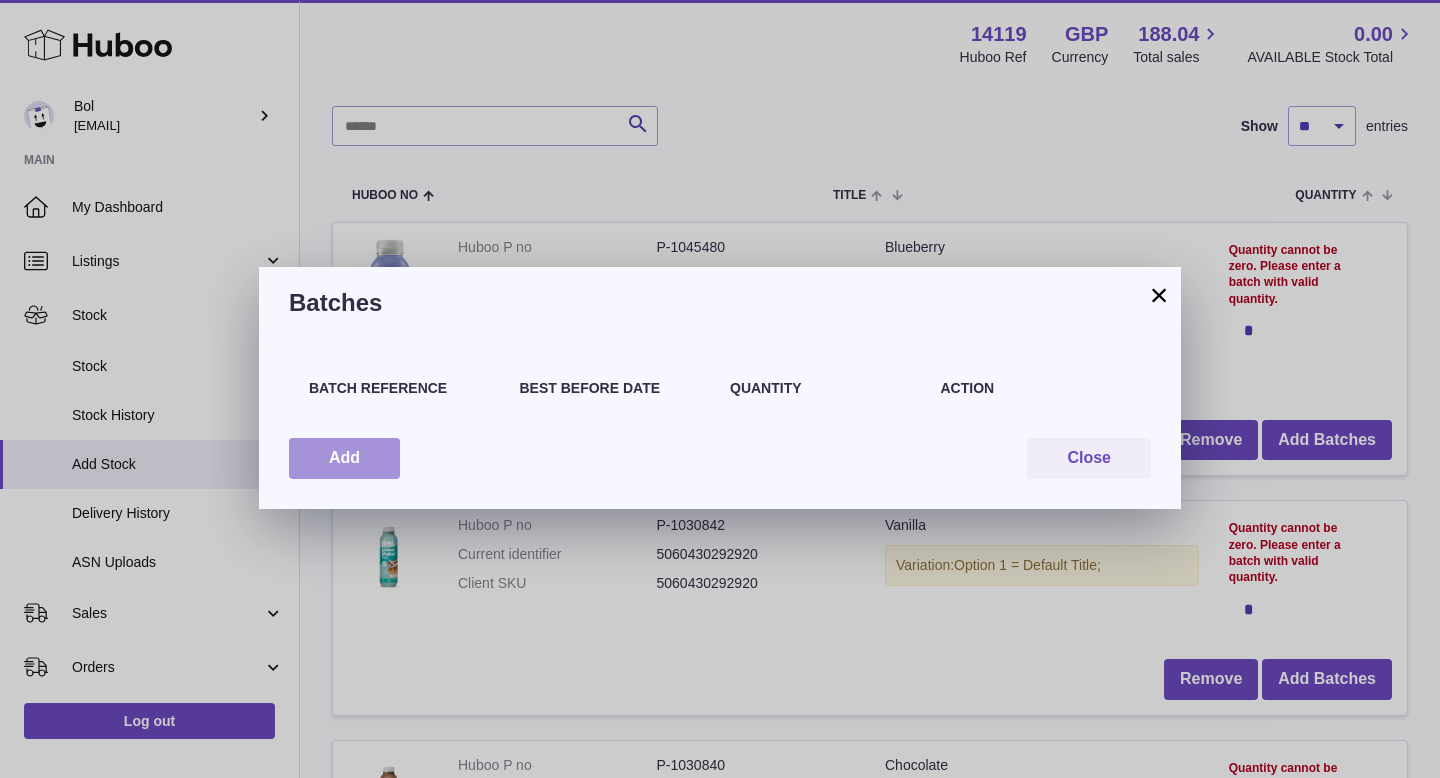 click on "Add" at bounding box center (344, 458) 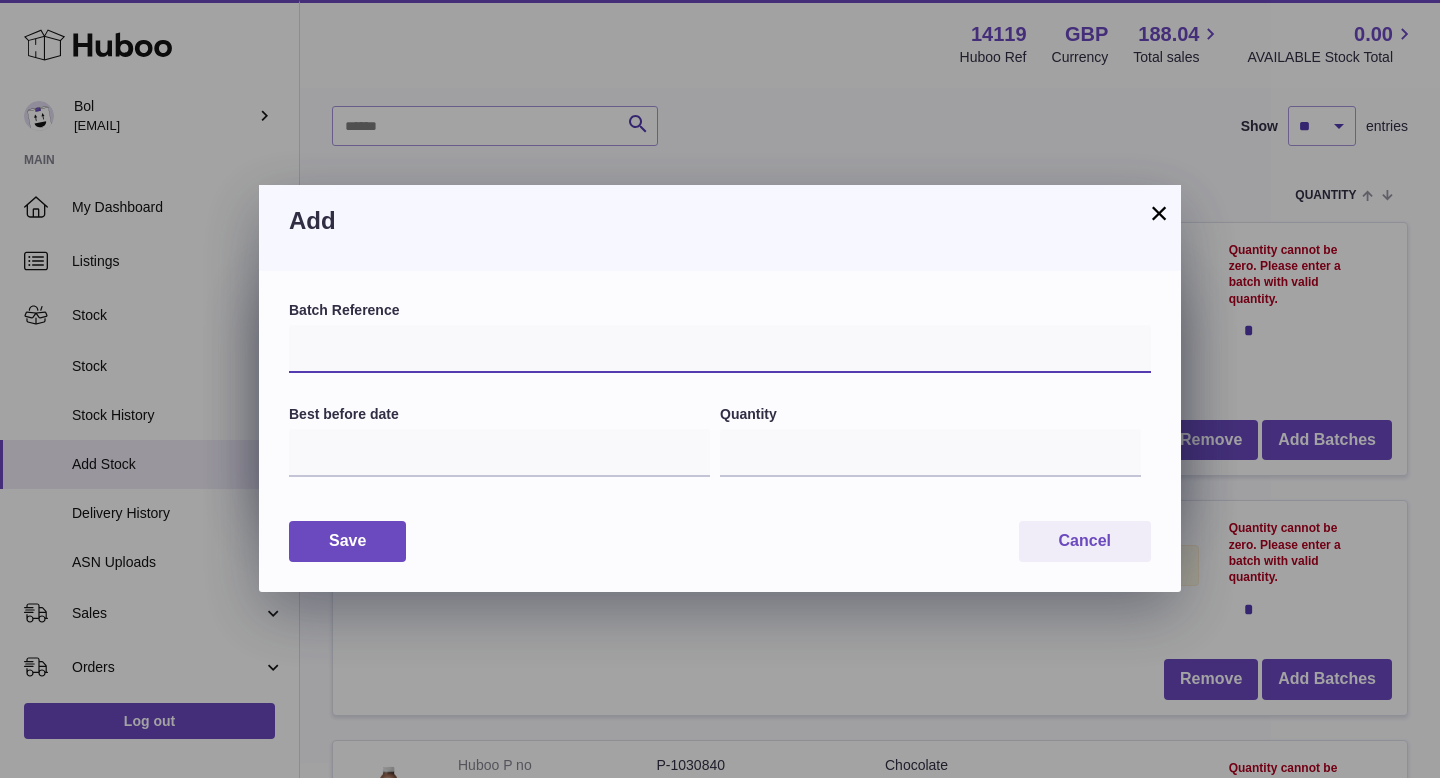 click at bounding box center [720, 349] 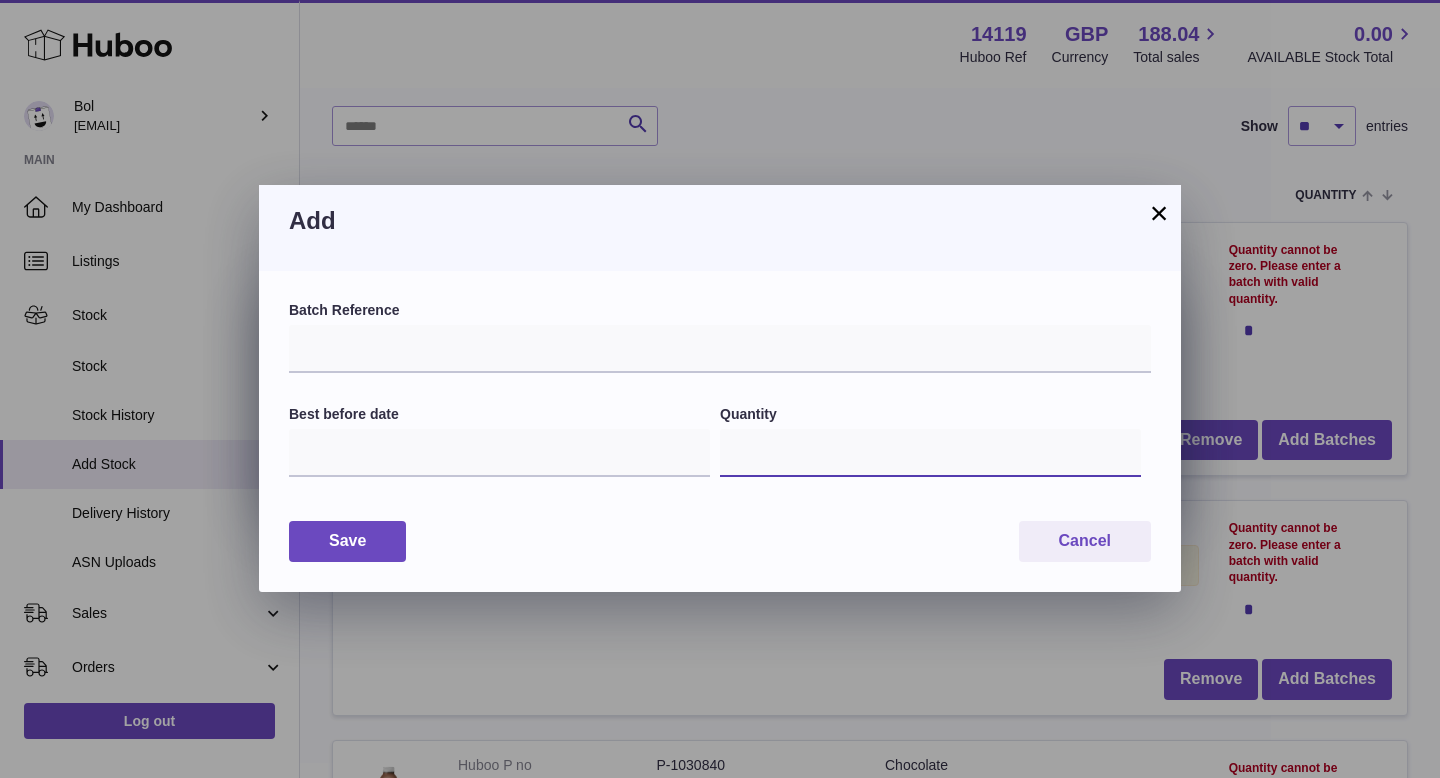 click on "*" at bounding box center [930, 453] 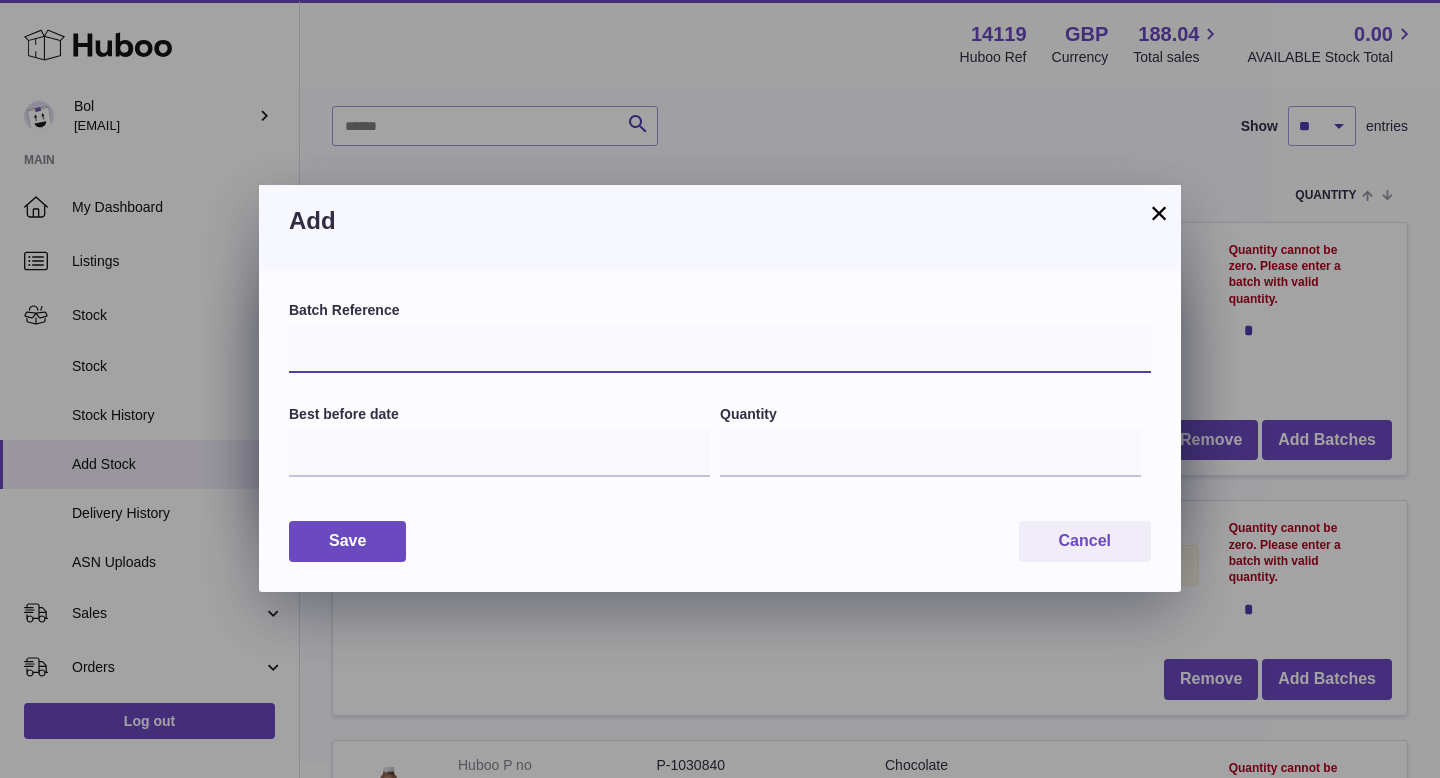 click at bounding box center [720, 349] 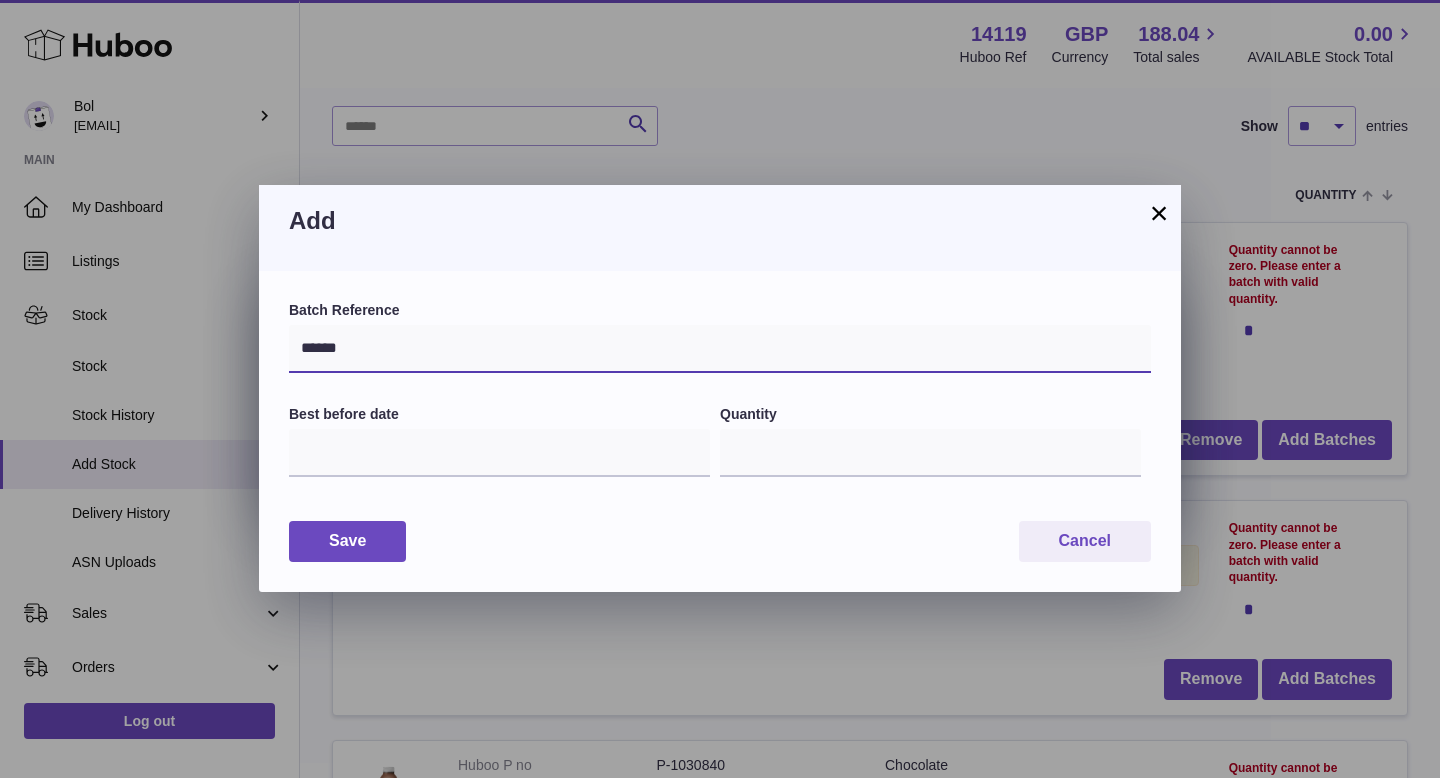 type on "******" 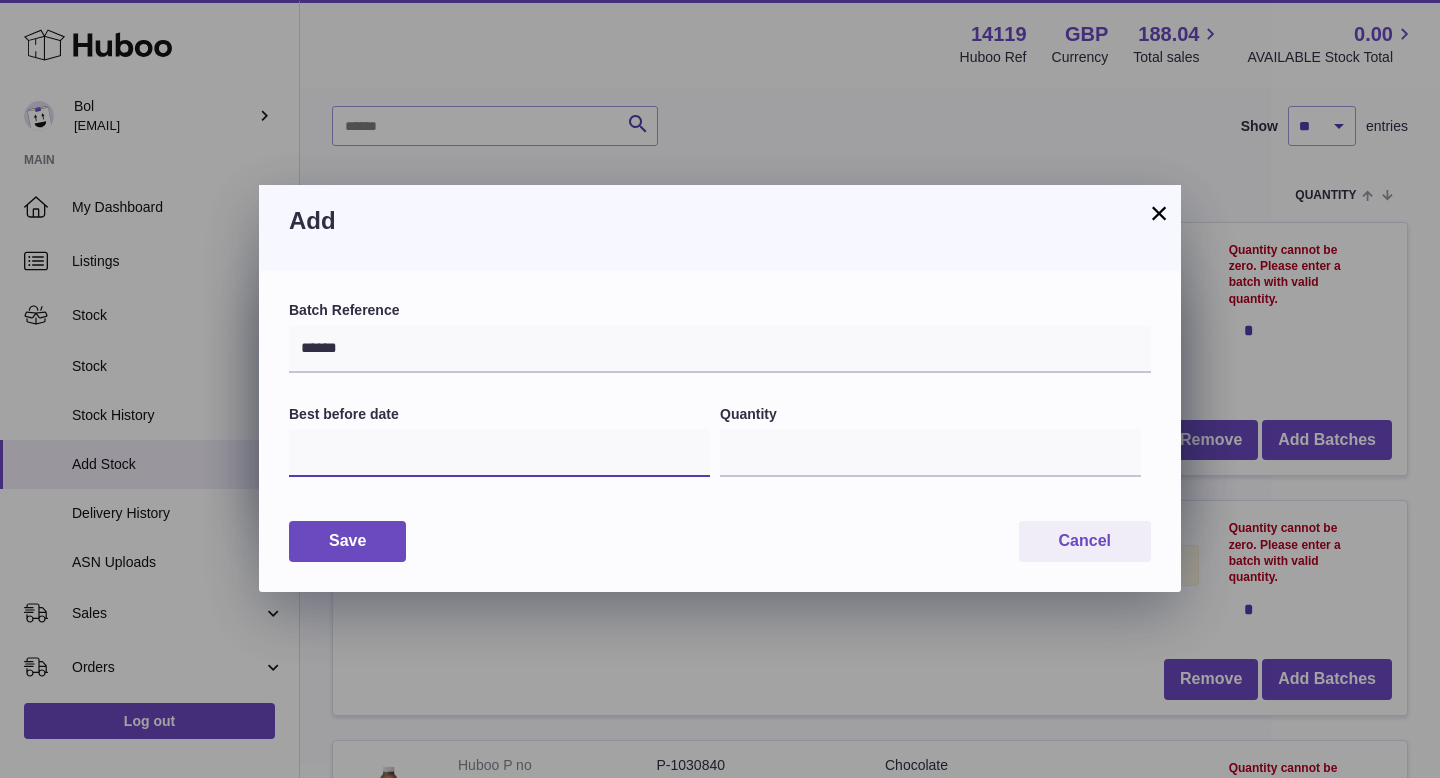 click at bounding box center (499, 453) 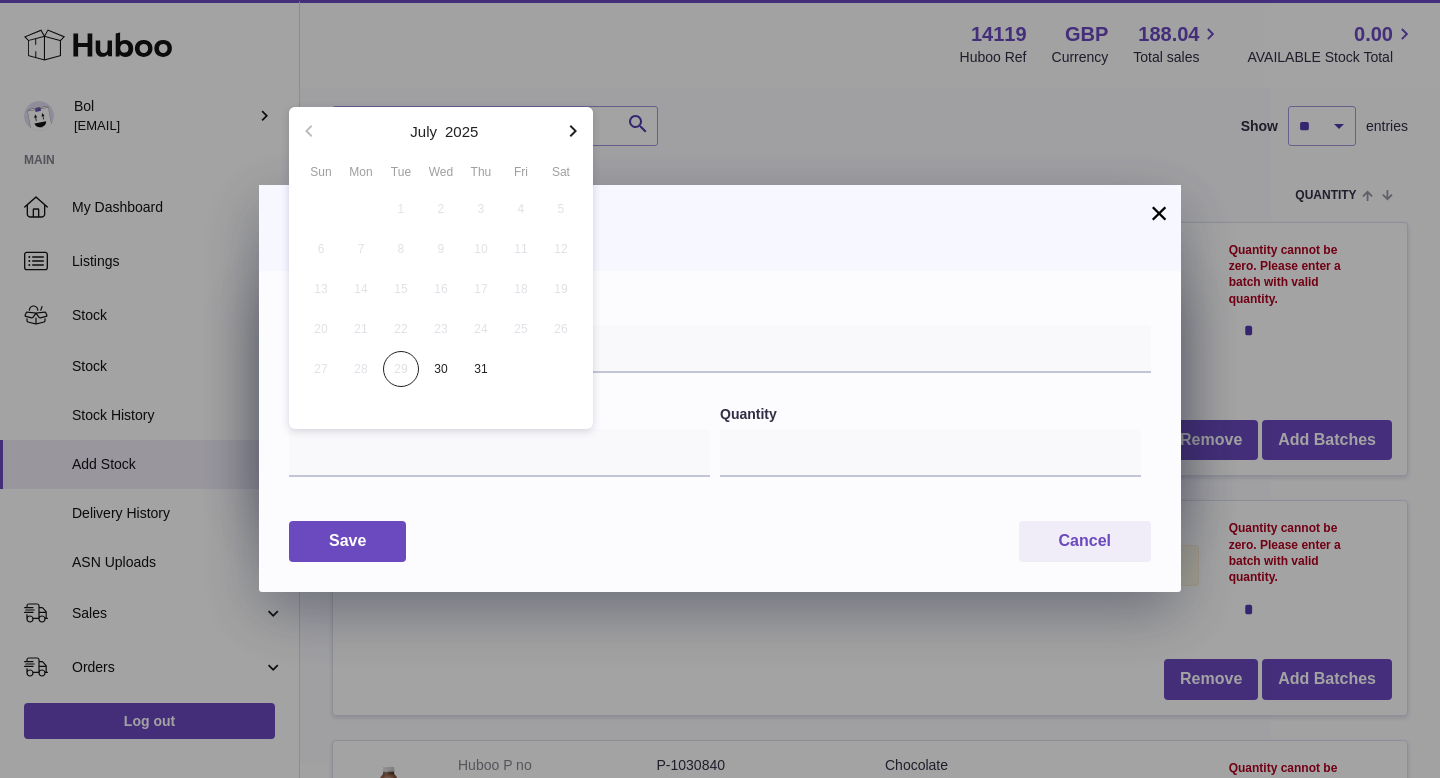 click 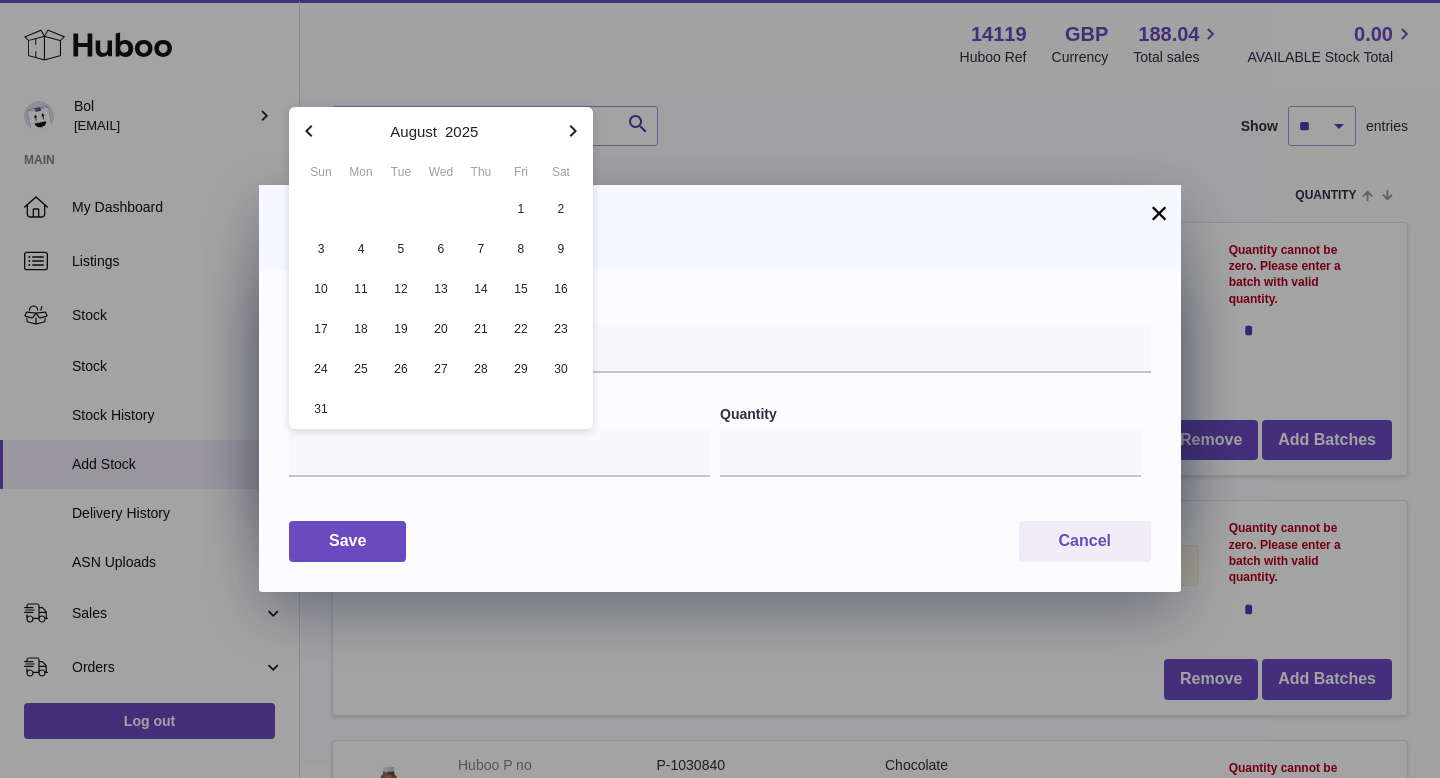 click 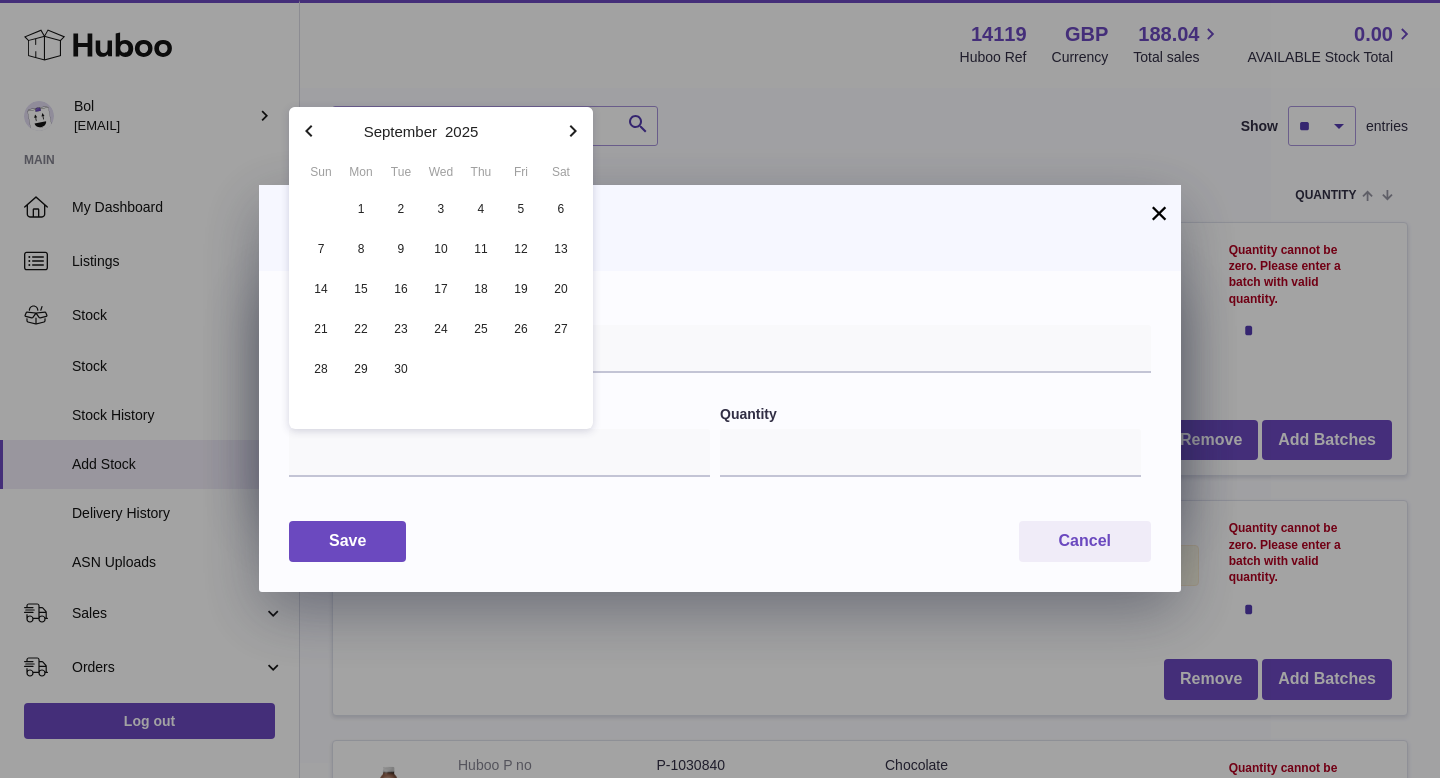 click 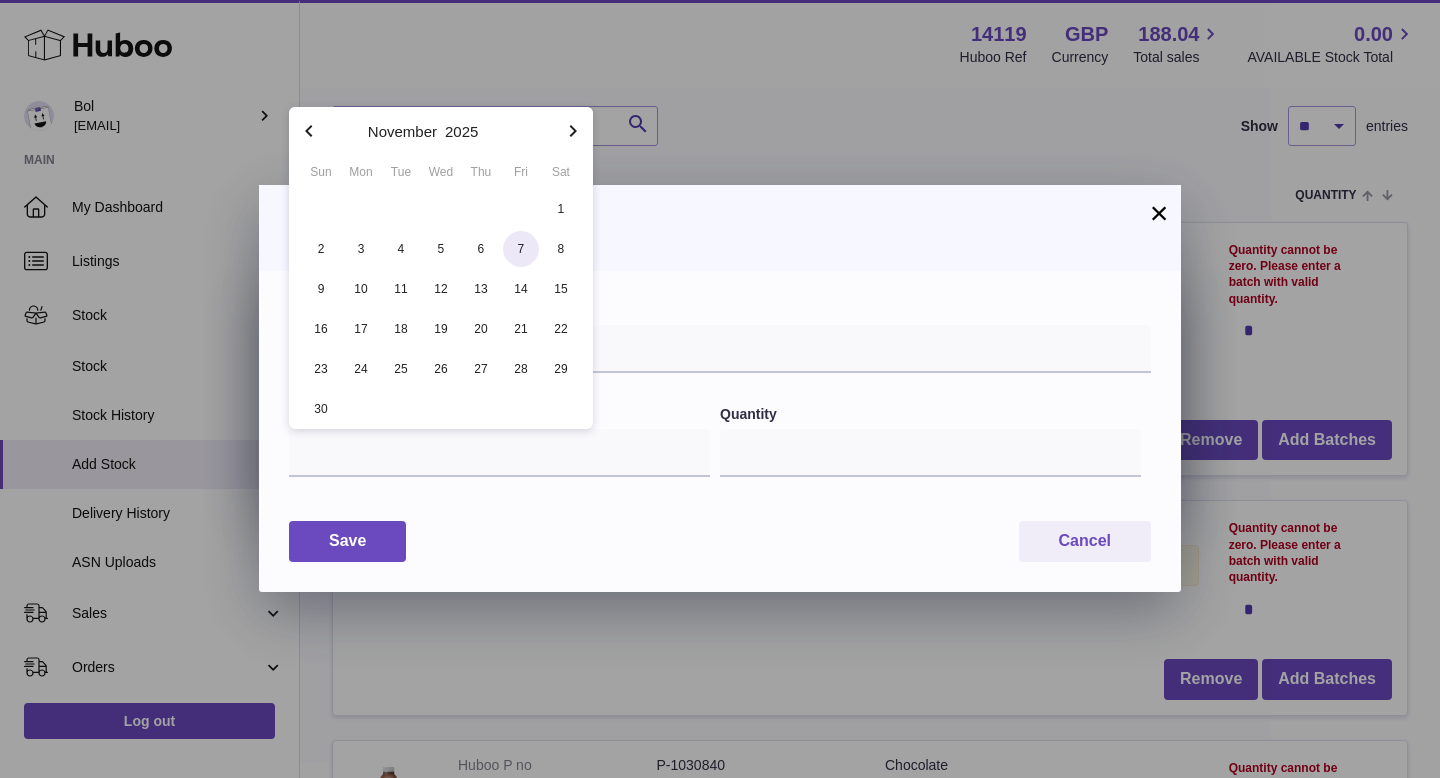 click on "7" at bounding box center [521, 249] 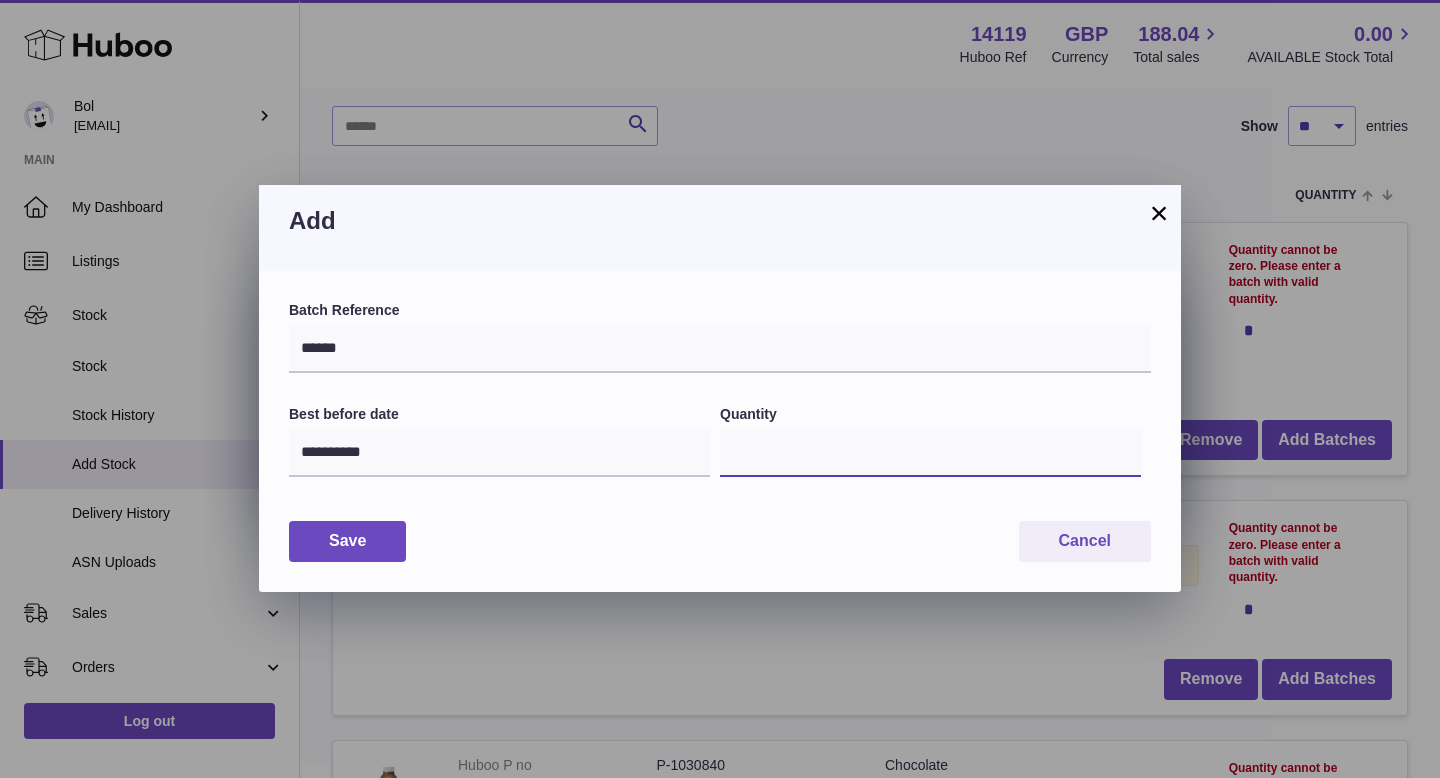 click on "*" at bounding box center (930, 453) 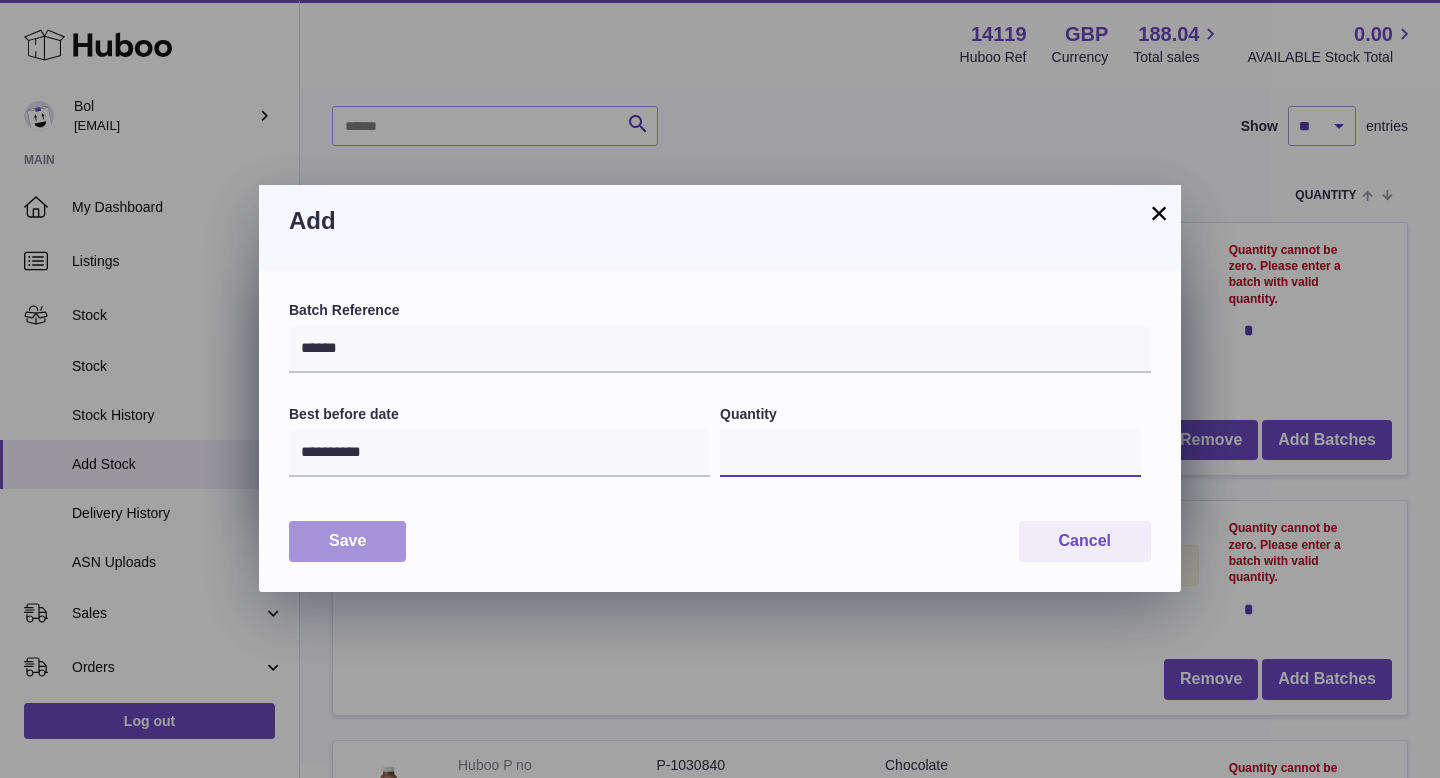 type on "***" 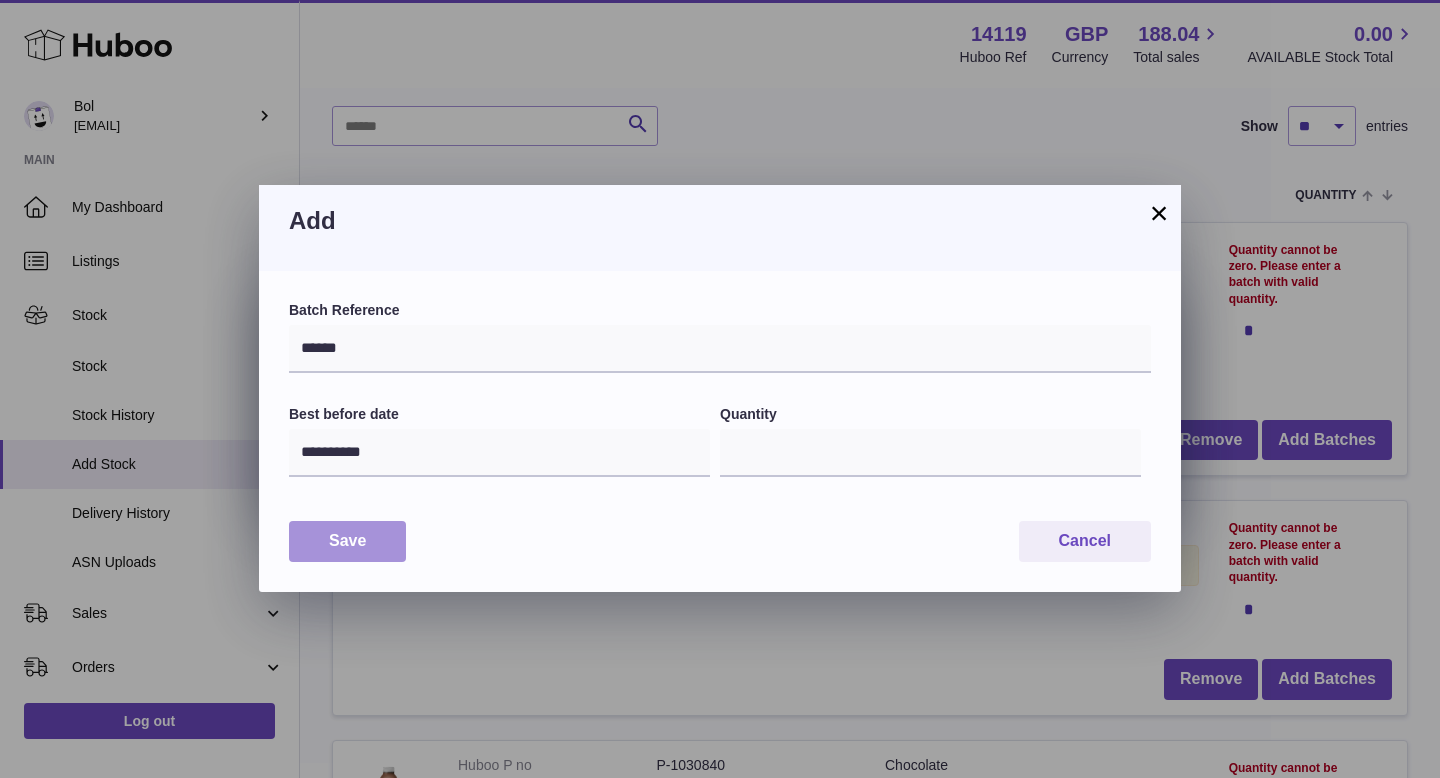 click on "Save" at bounding box center (347, 541) 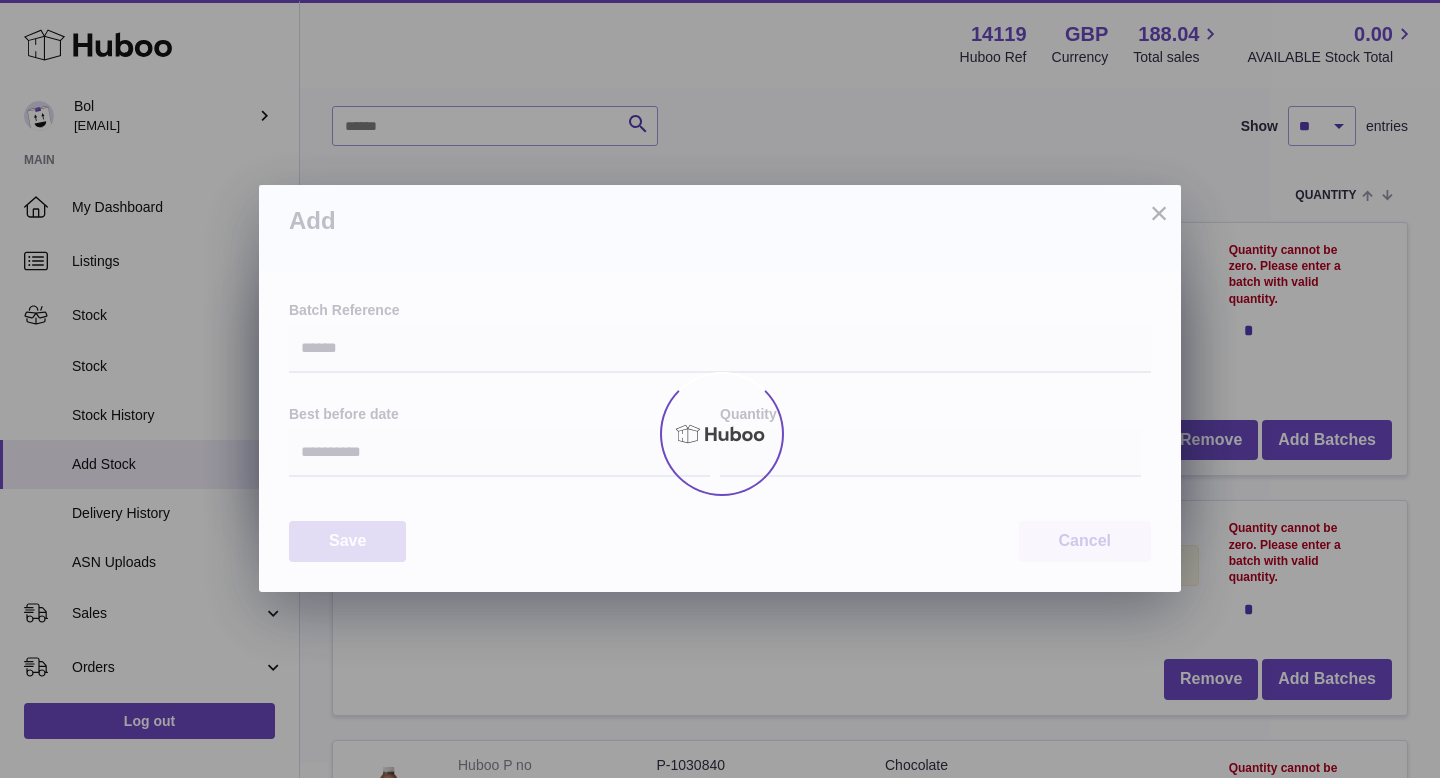type on "***" 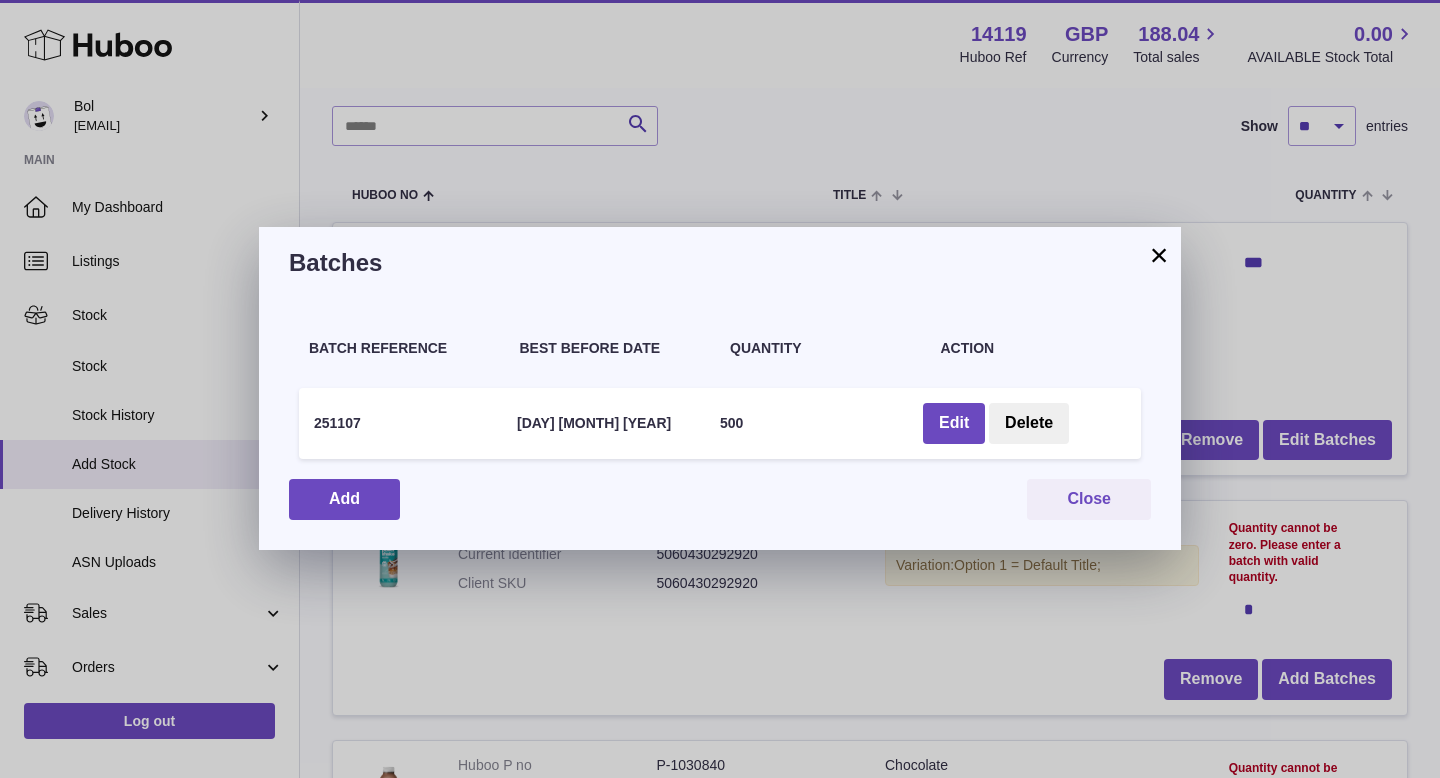 click on "×" at bounding box center (1159, 255) 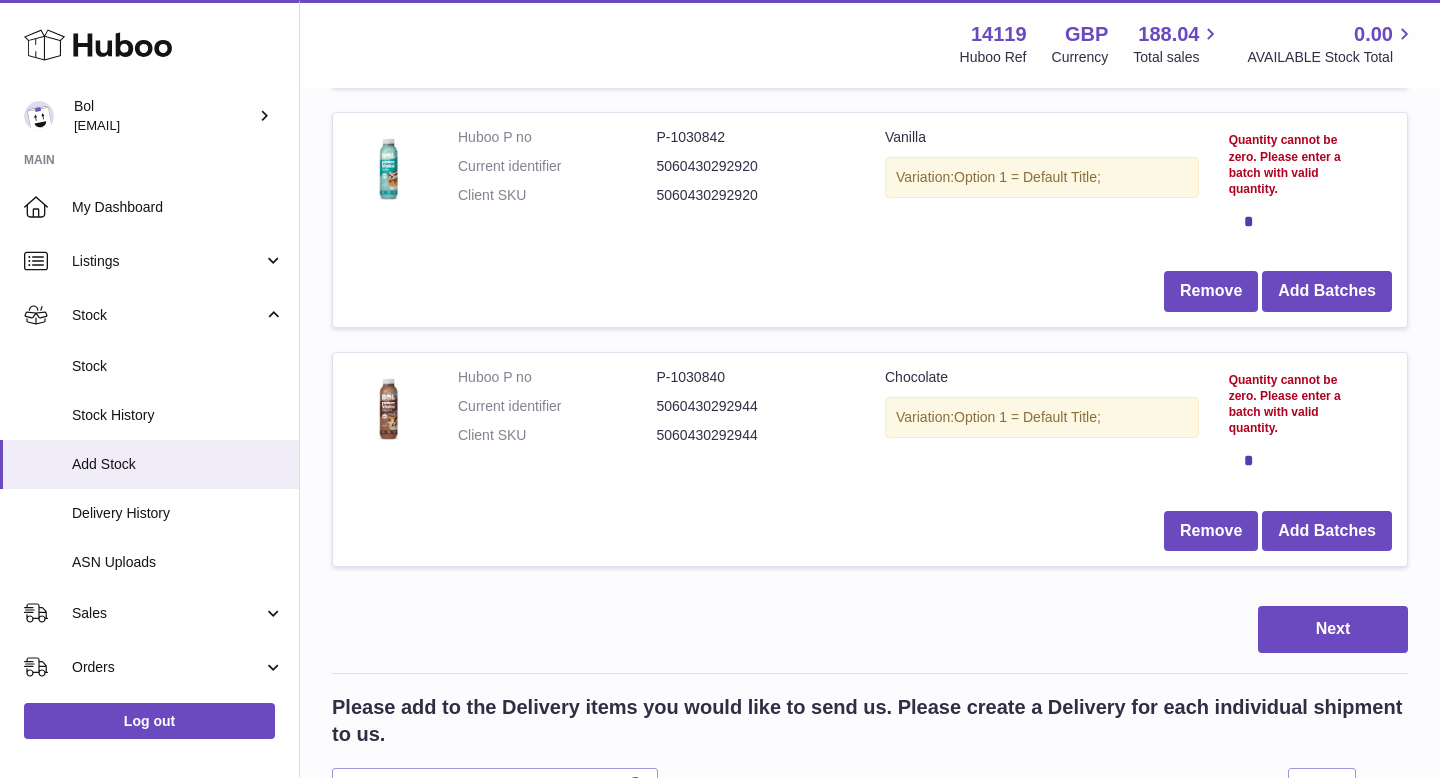 scroll, scrollTop: 535, scrollLeft: 0, axis: vertical 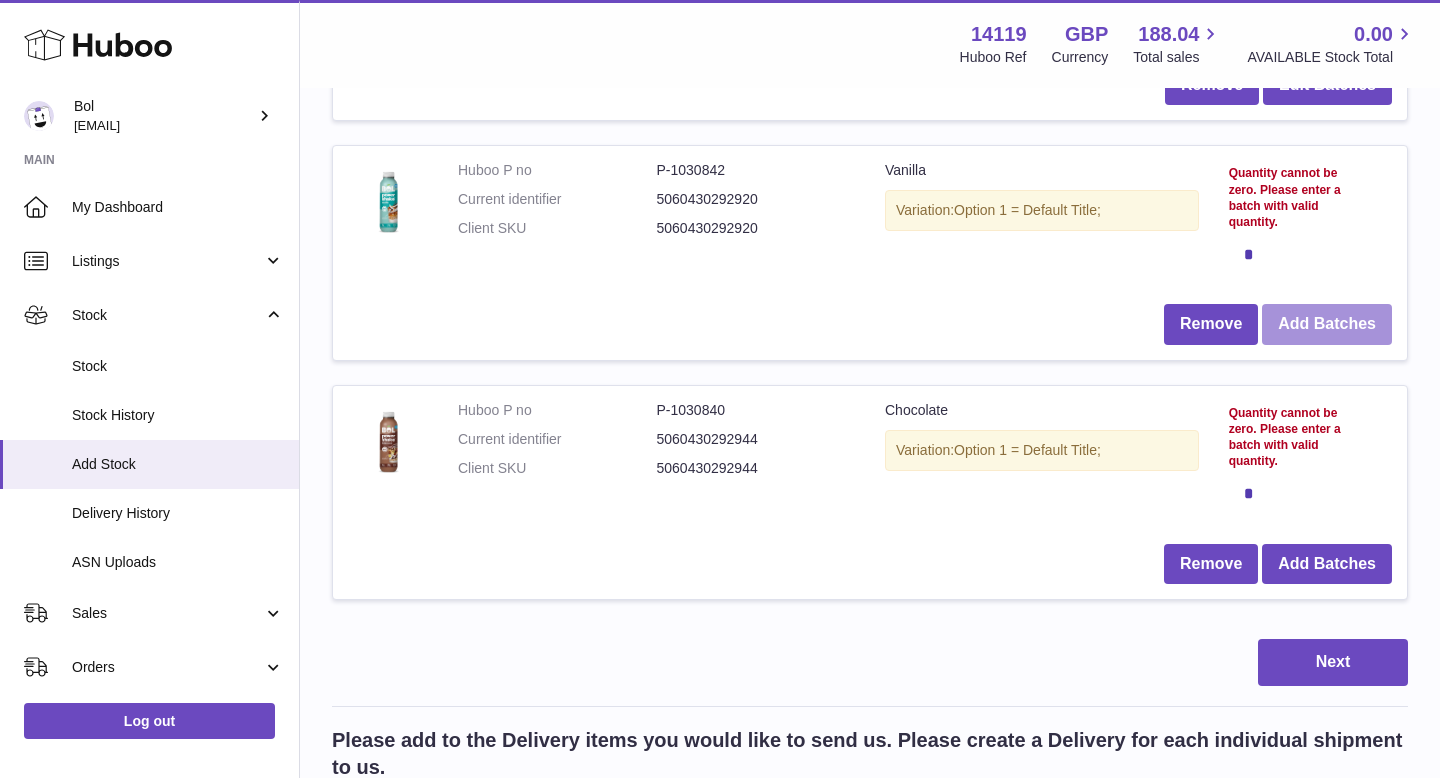 click on "Add Batches" at bounding box center (1327, 324) 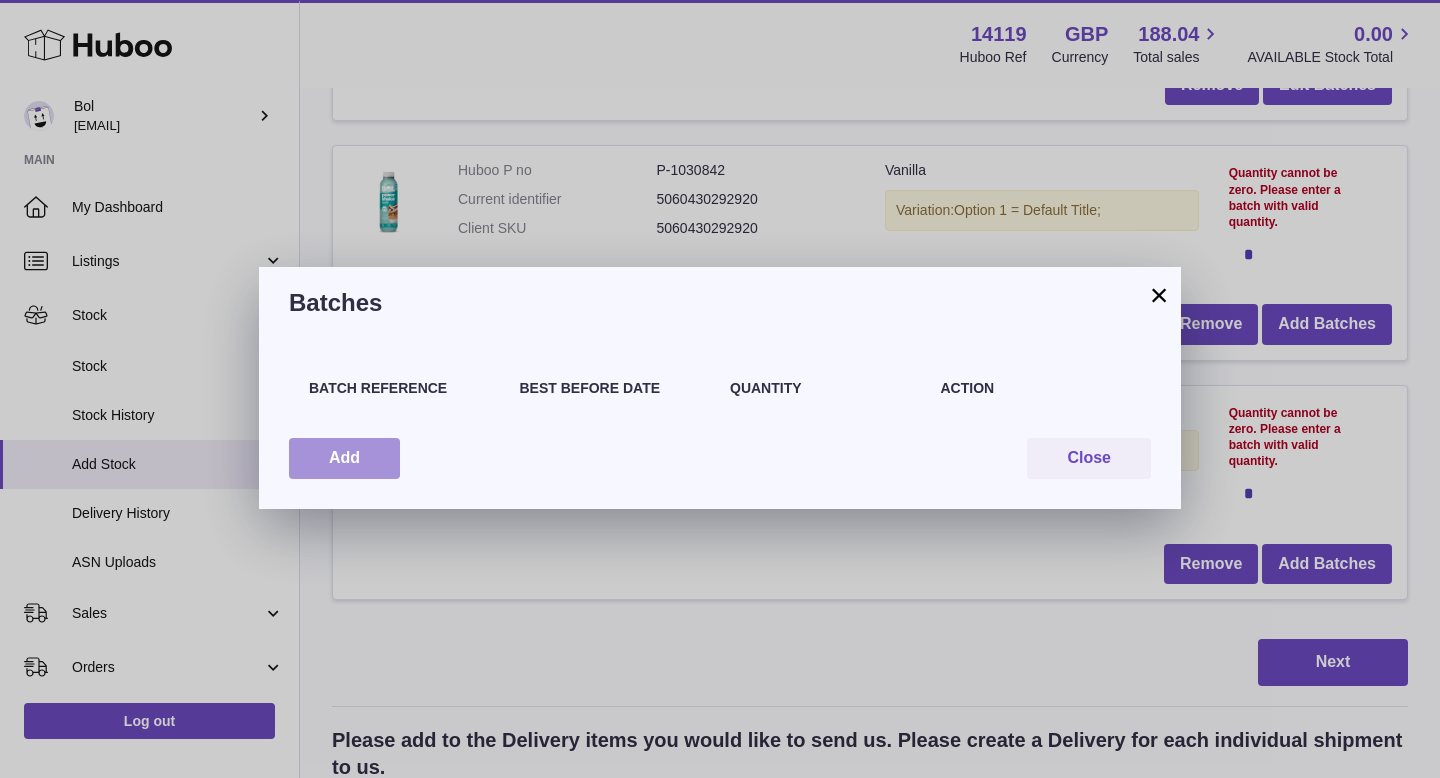 click on "Add" at bounding box center [344, 458] 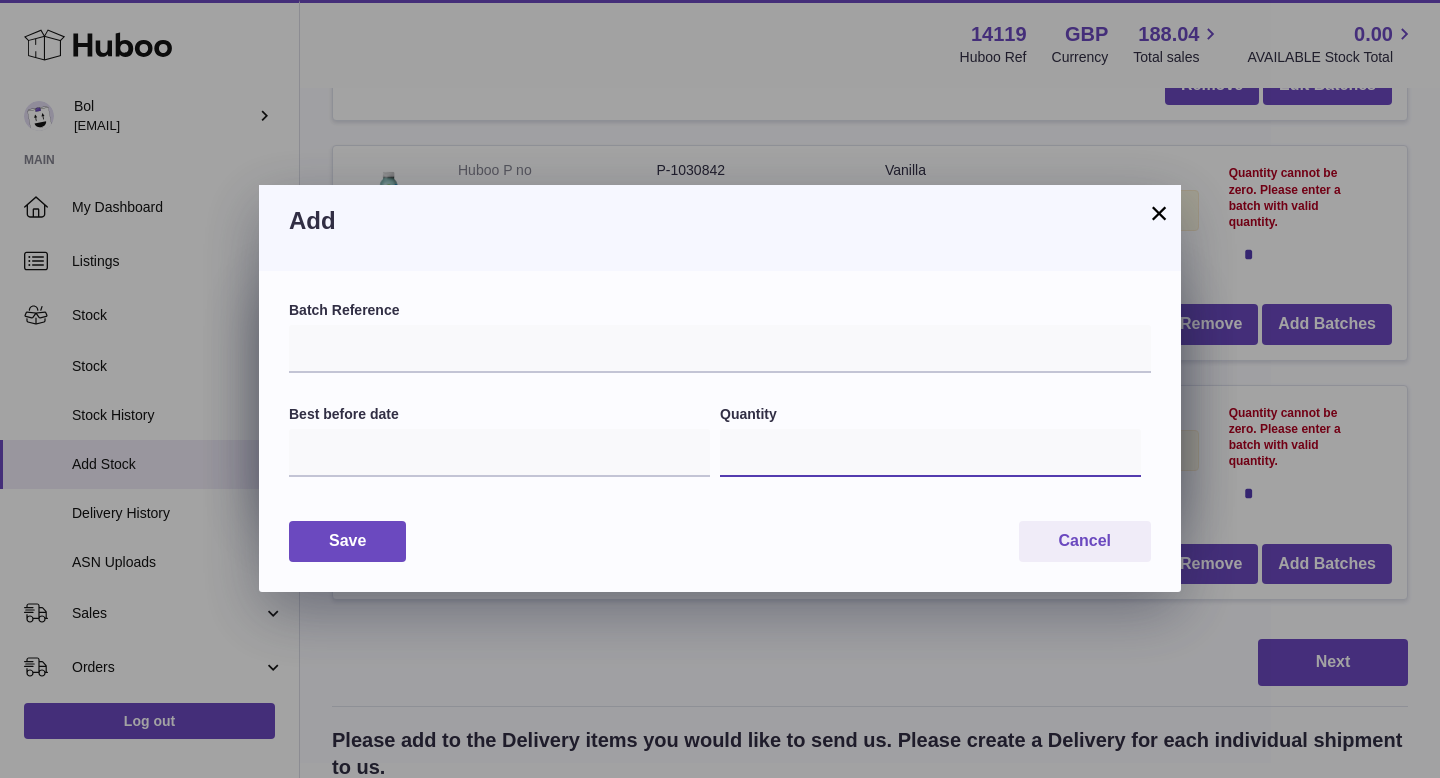 click on "*" at bounding box center [930, 453] 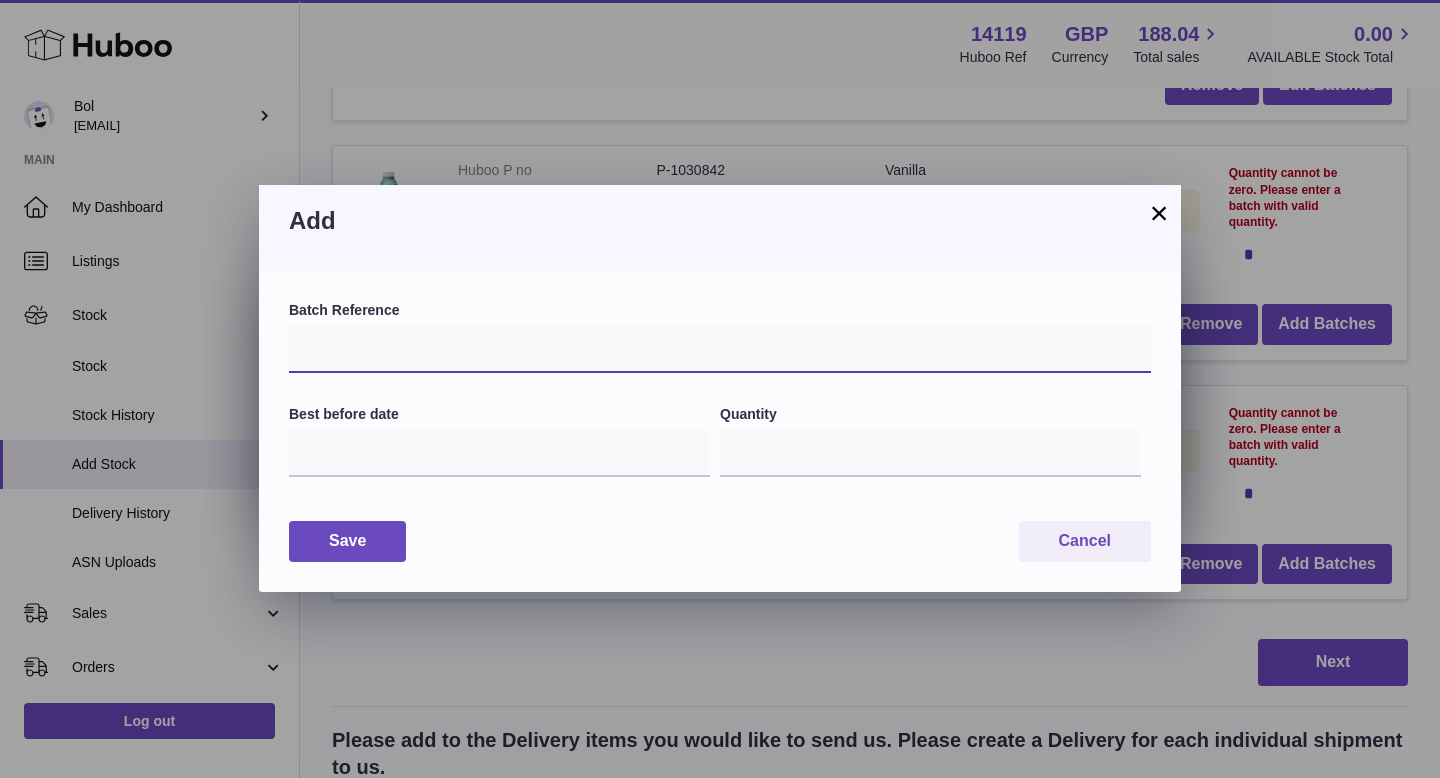 click at bounding box center [720, 349] 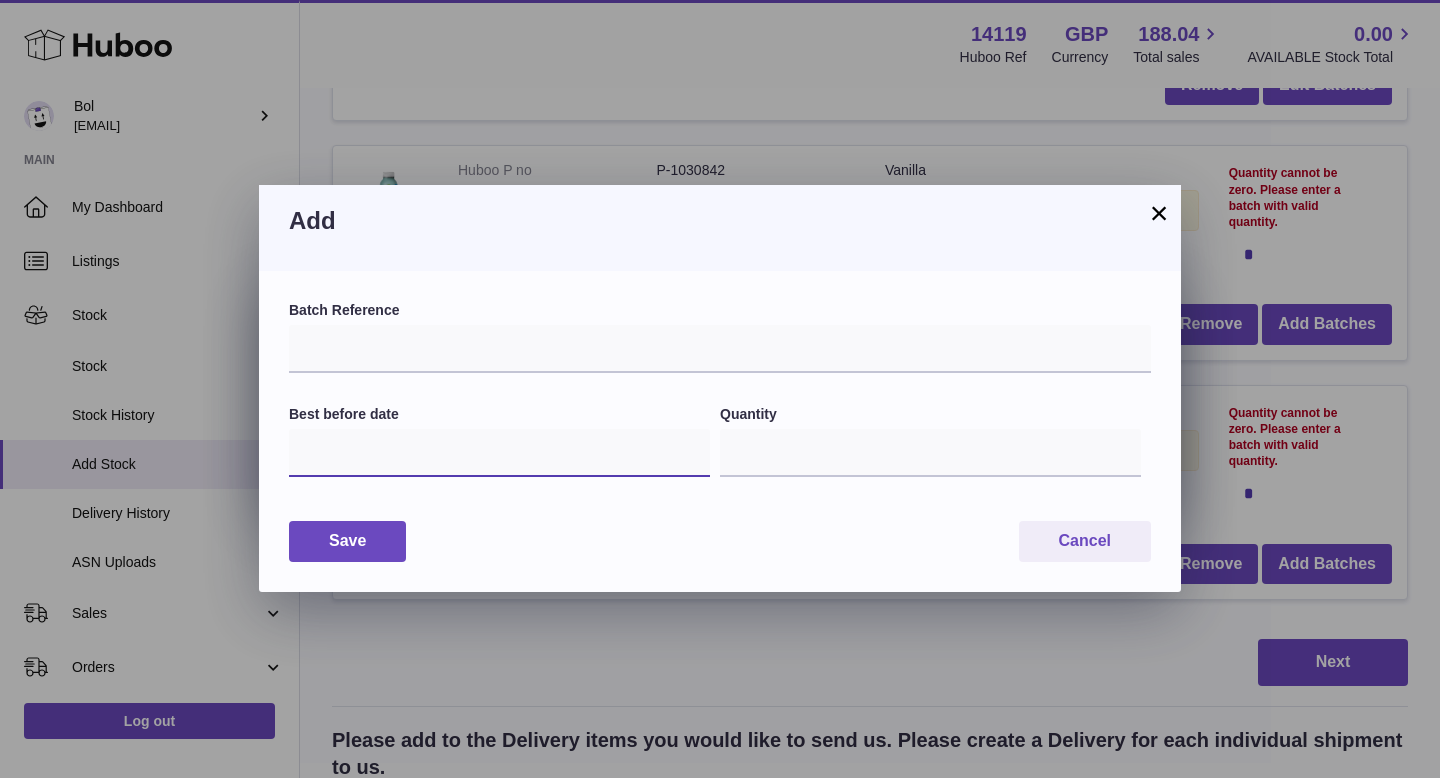 click at bounding box center (499, 453) 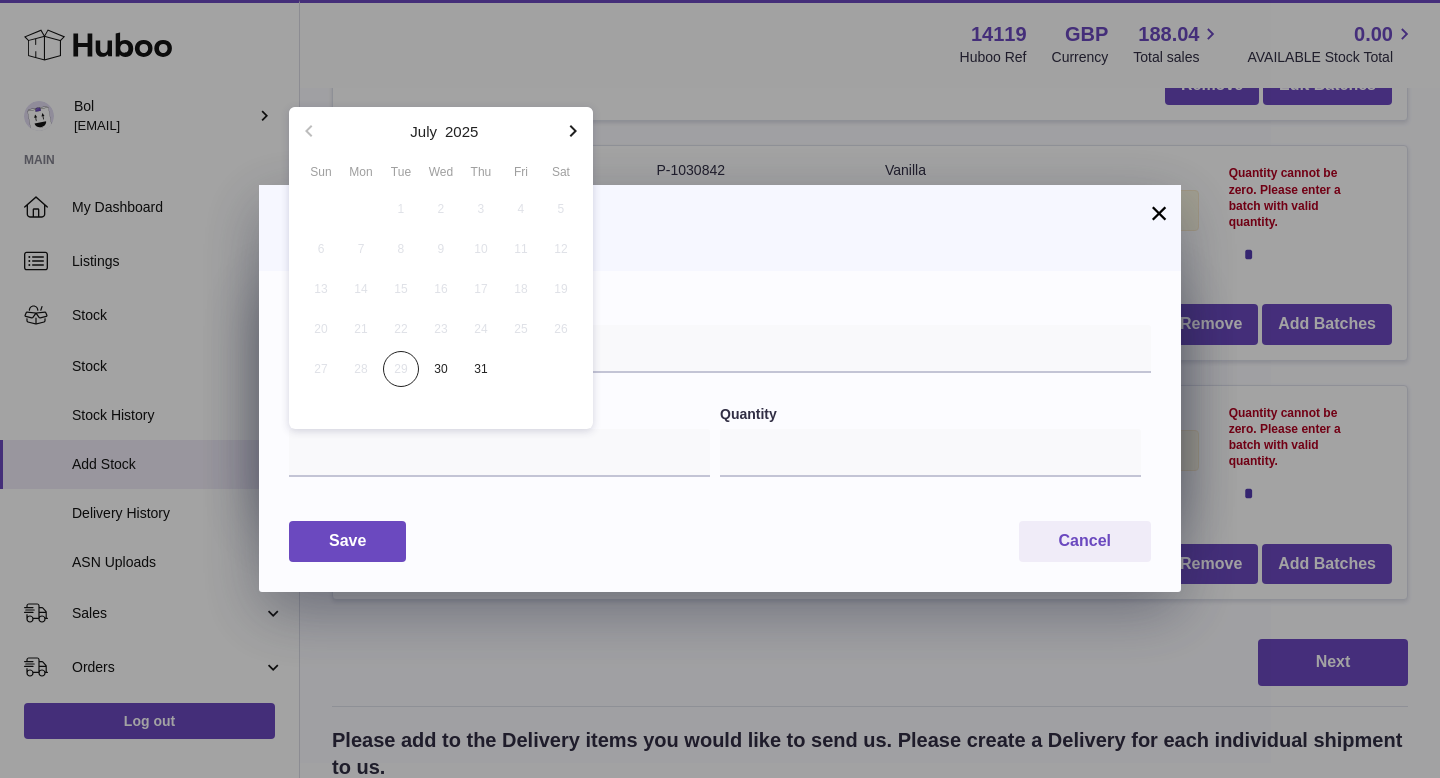 click 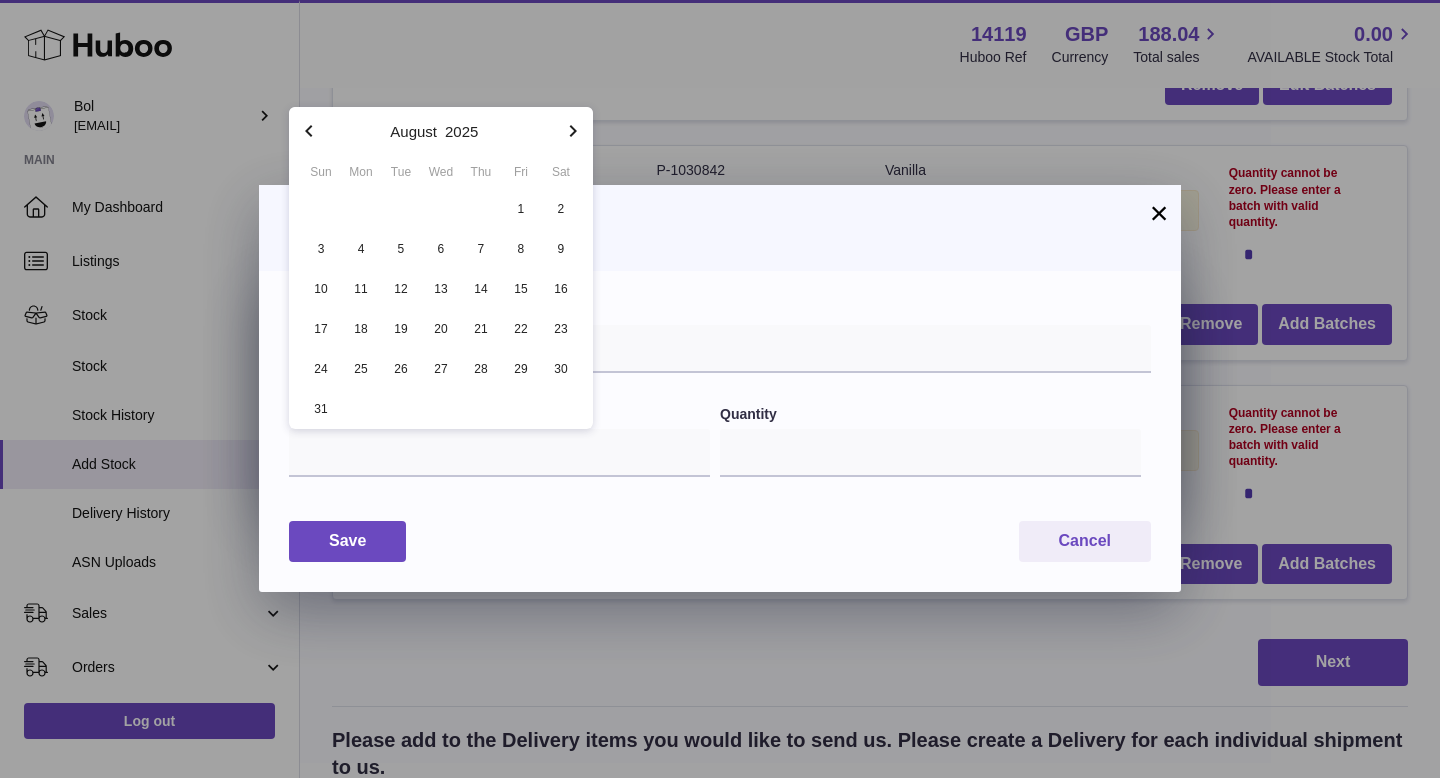 click 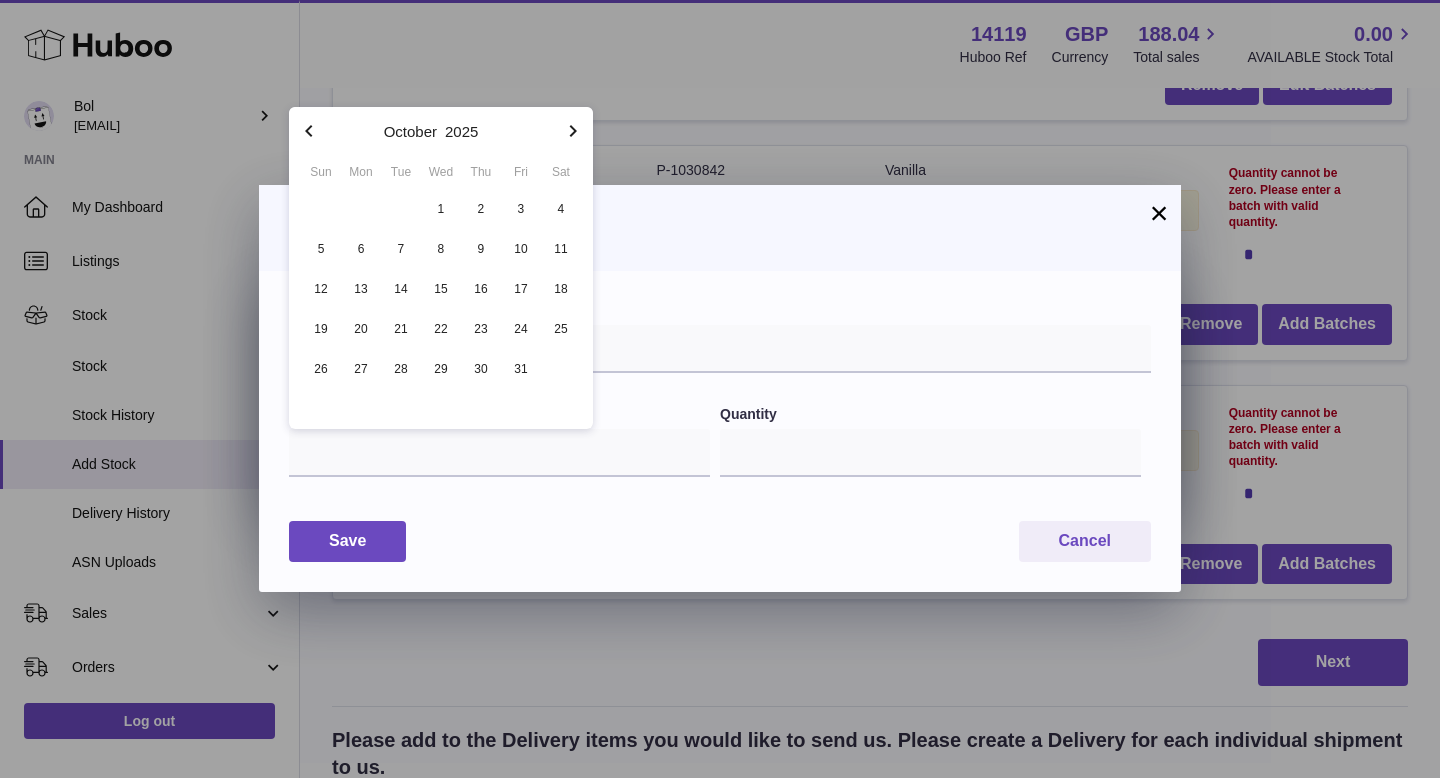 click 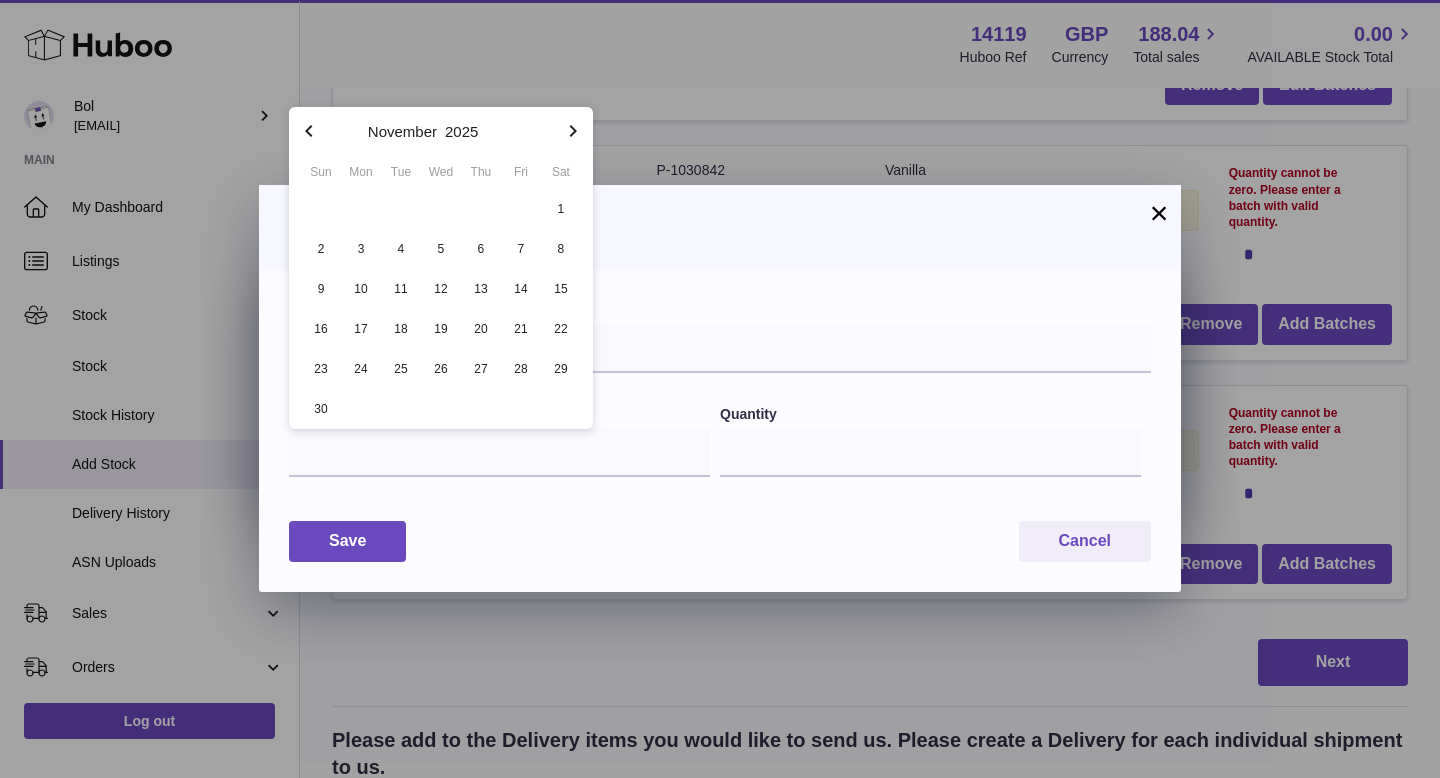 click 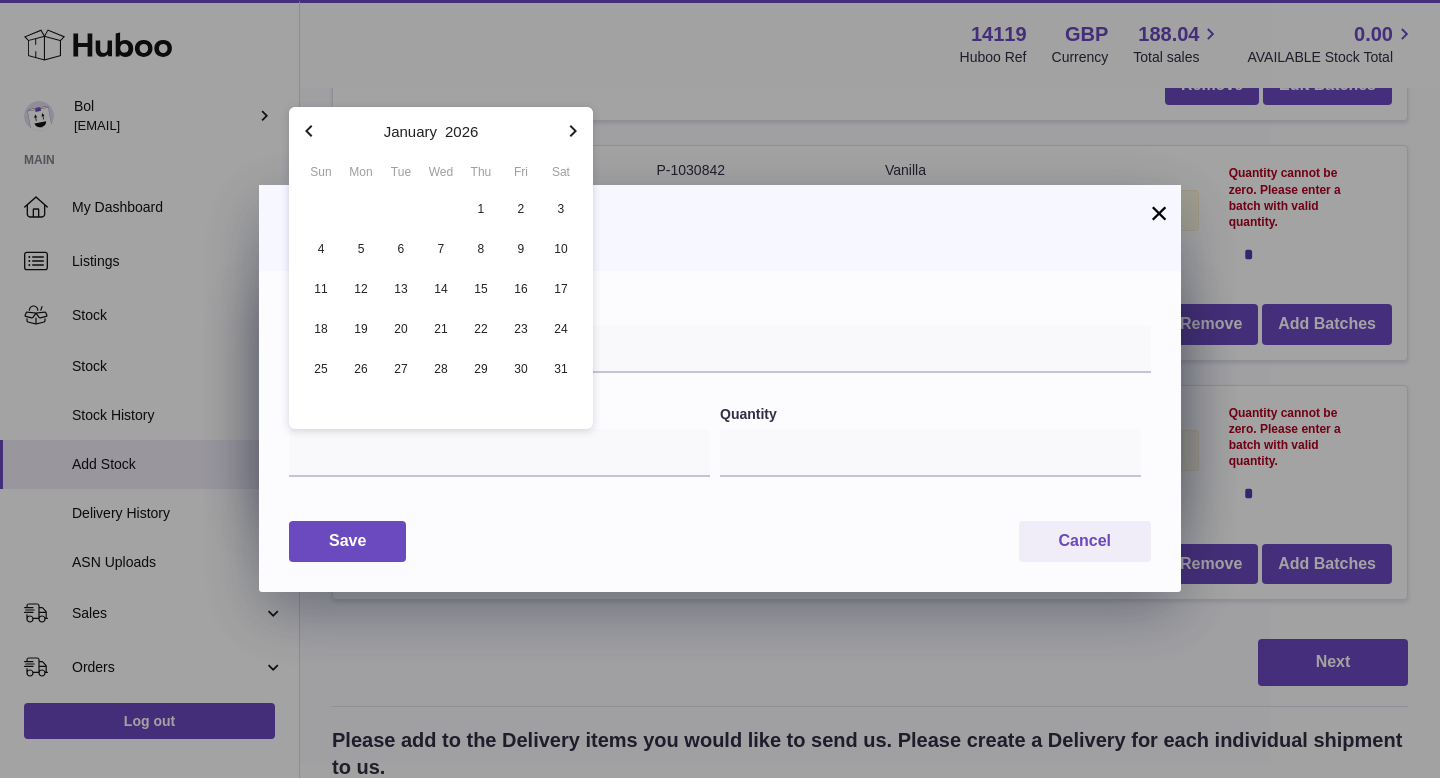 click 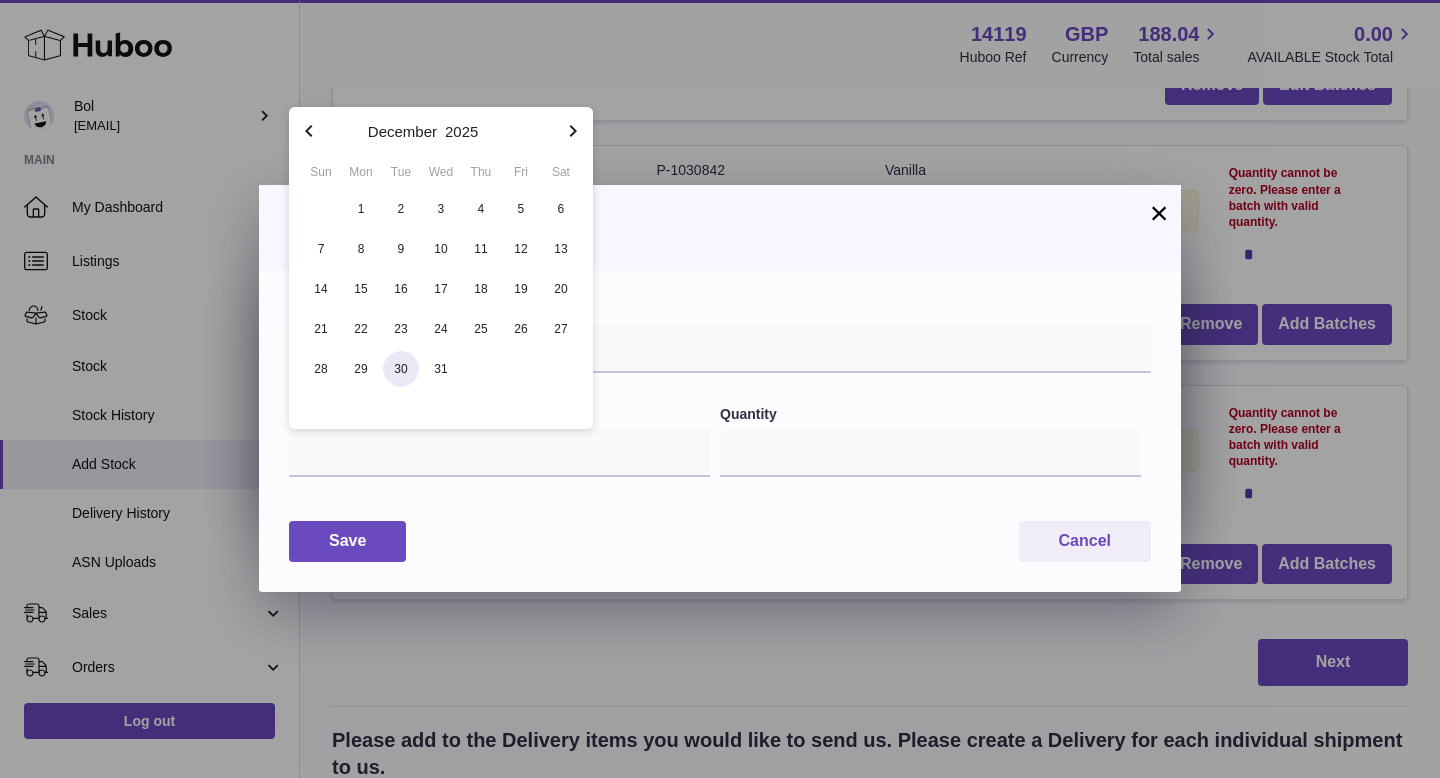 click on "30" at bounding box center (401, 369) 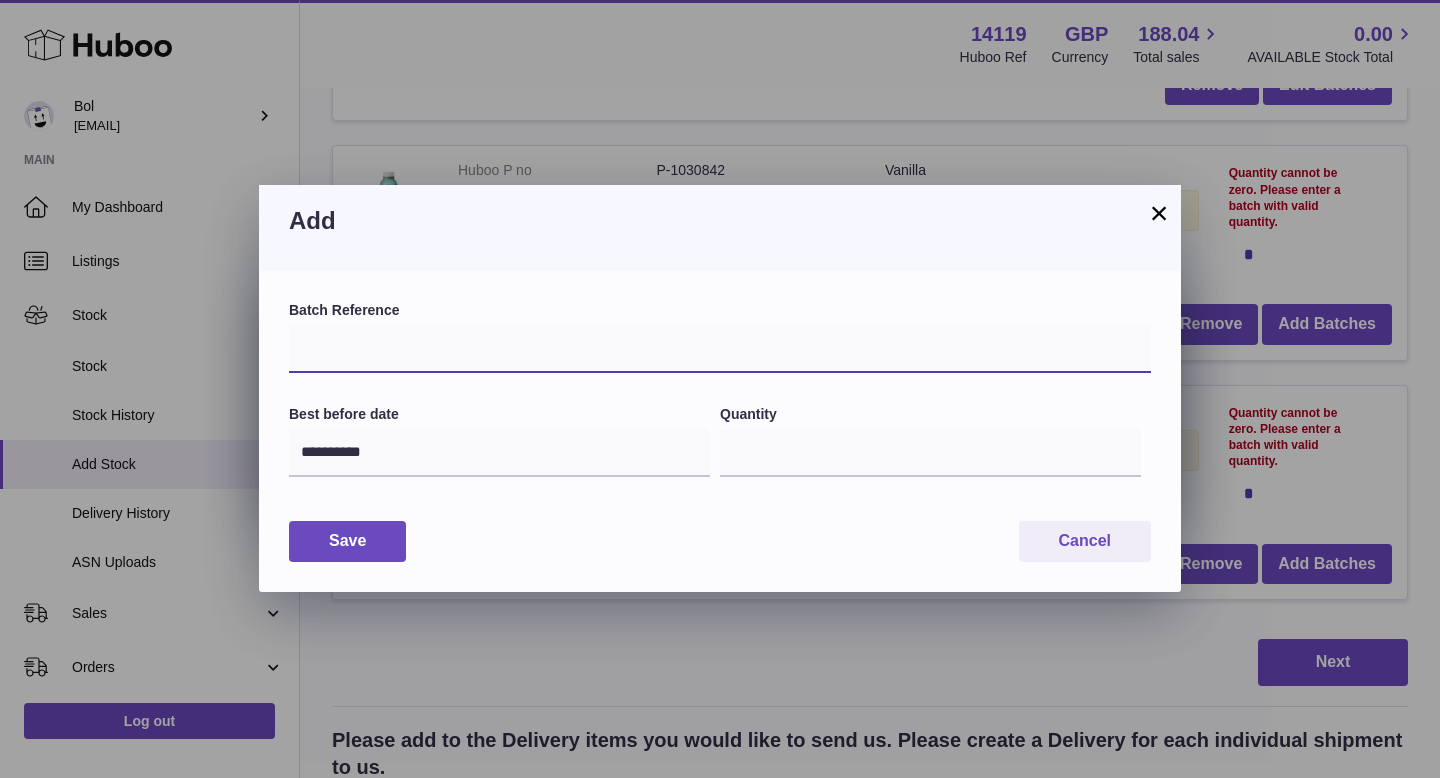 click at bounding box center [720, 349] 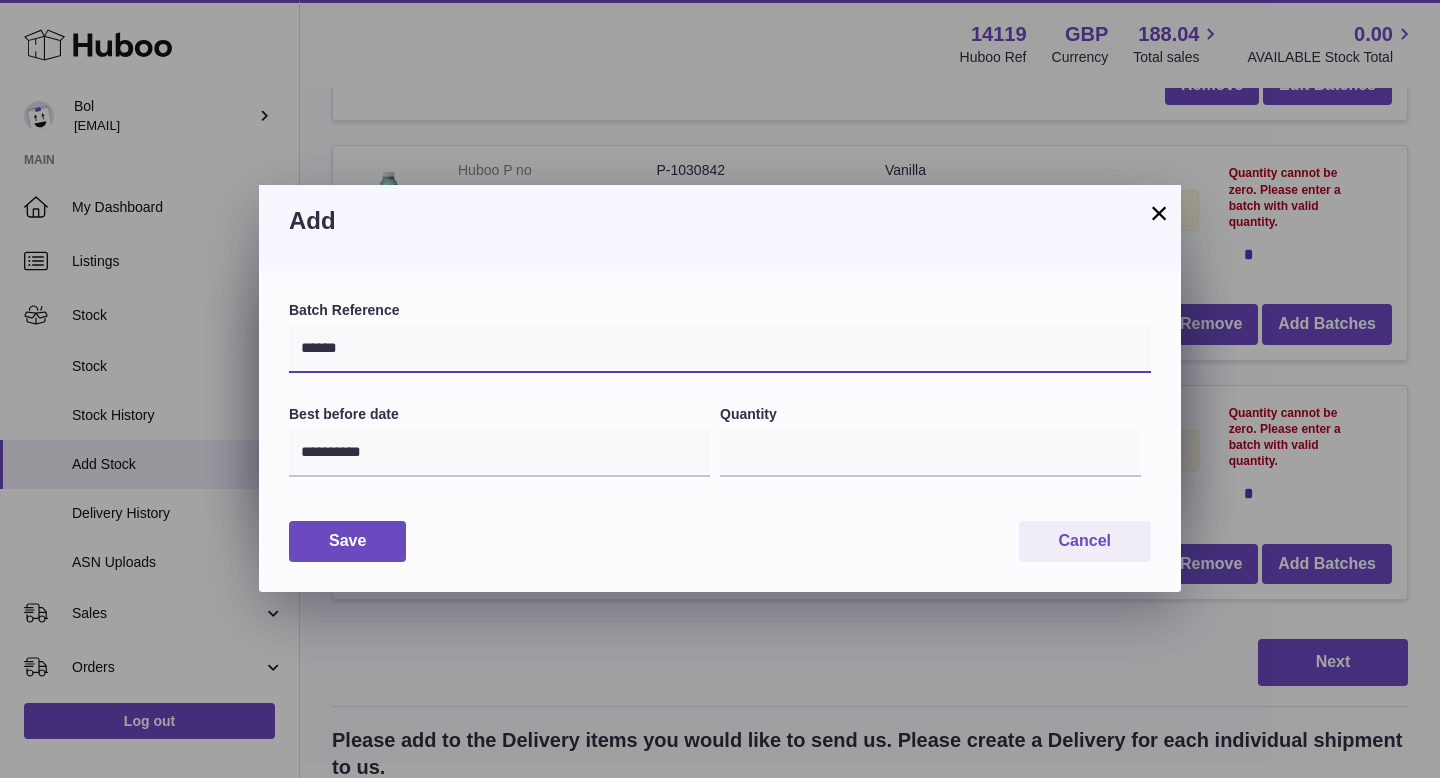 type on "******" 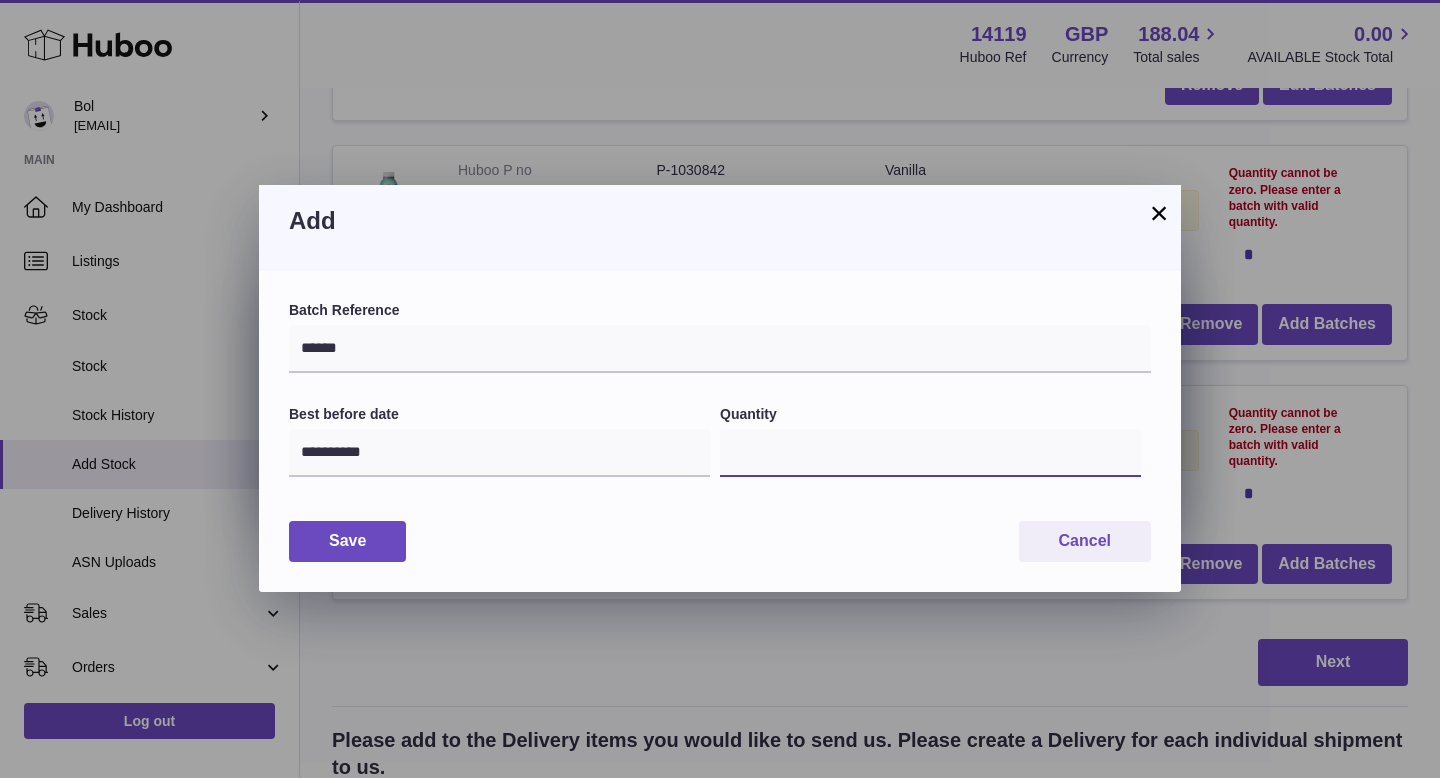 click on "*" at bounding box center [930, 453] 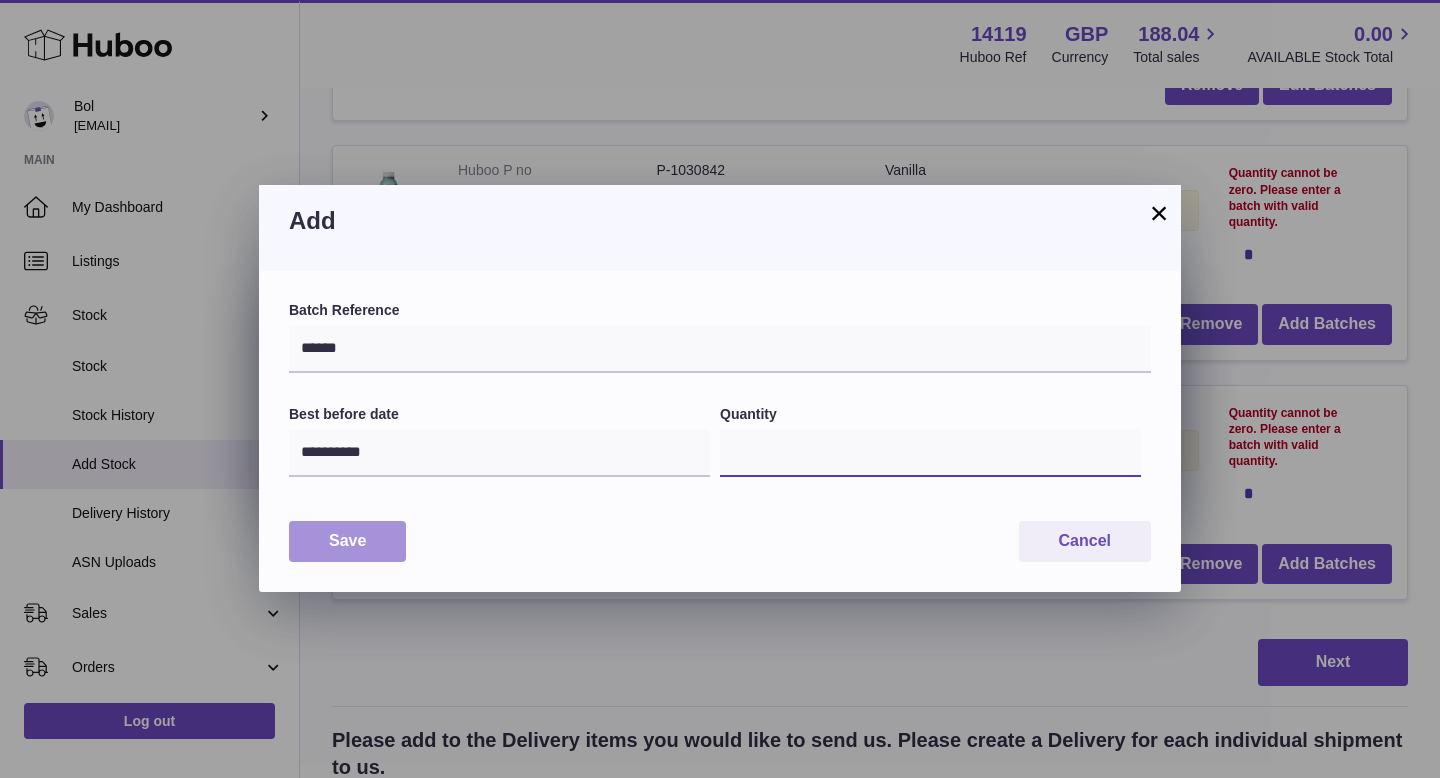type on "****" 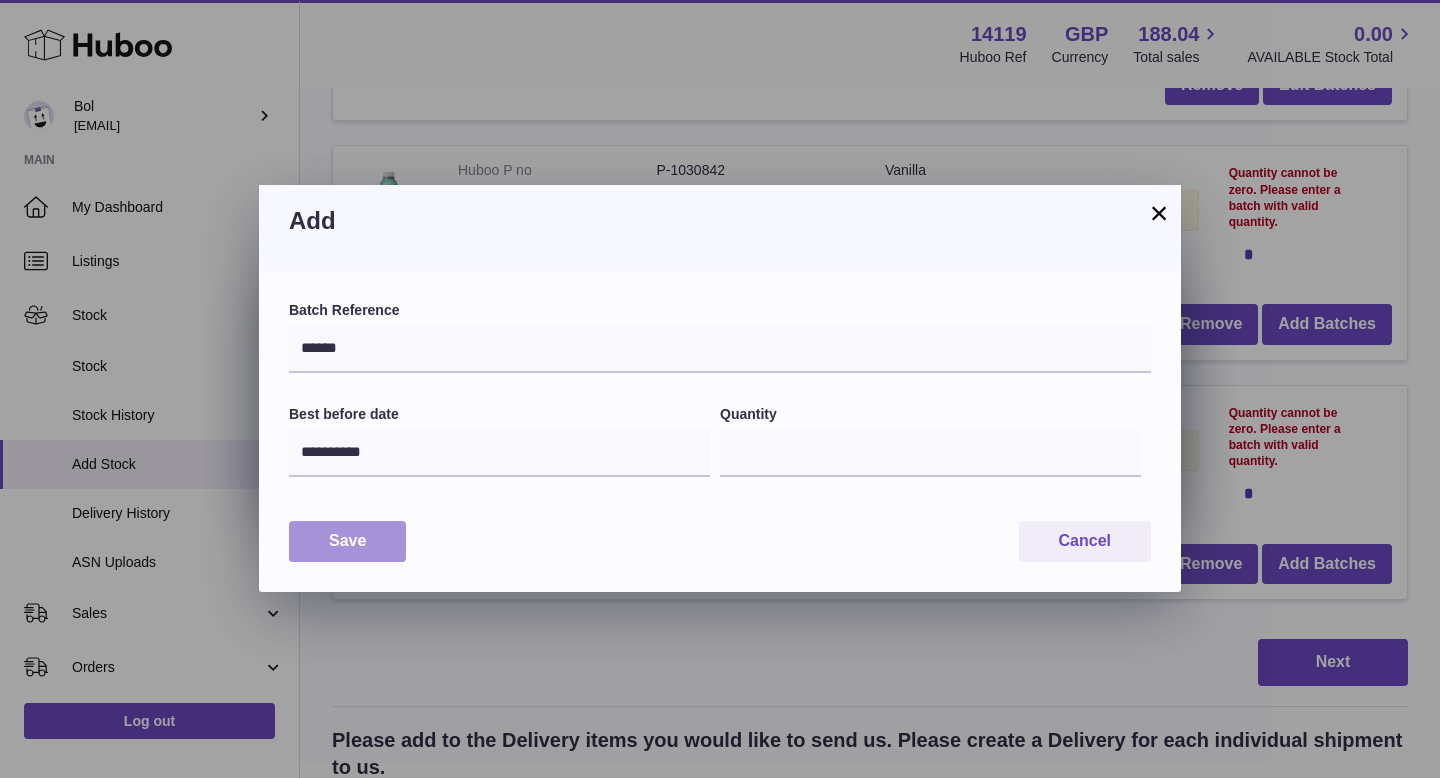 click on "Save" at bounding box center [347, 541] 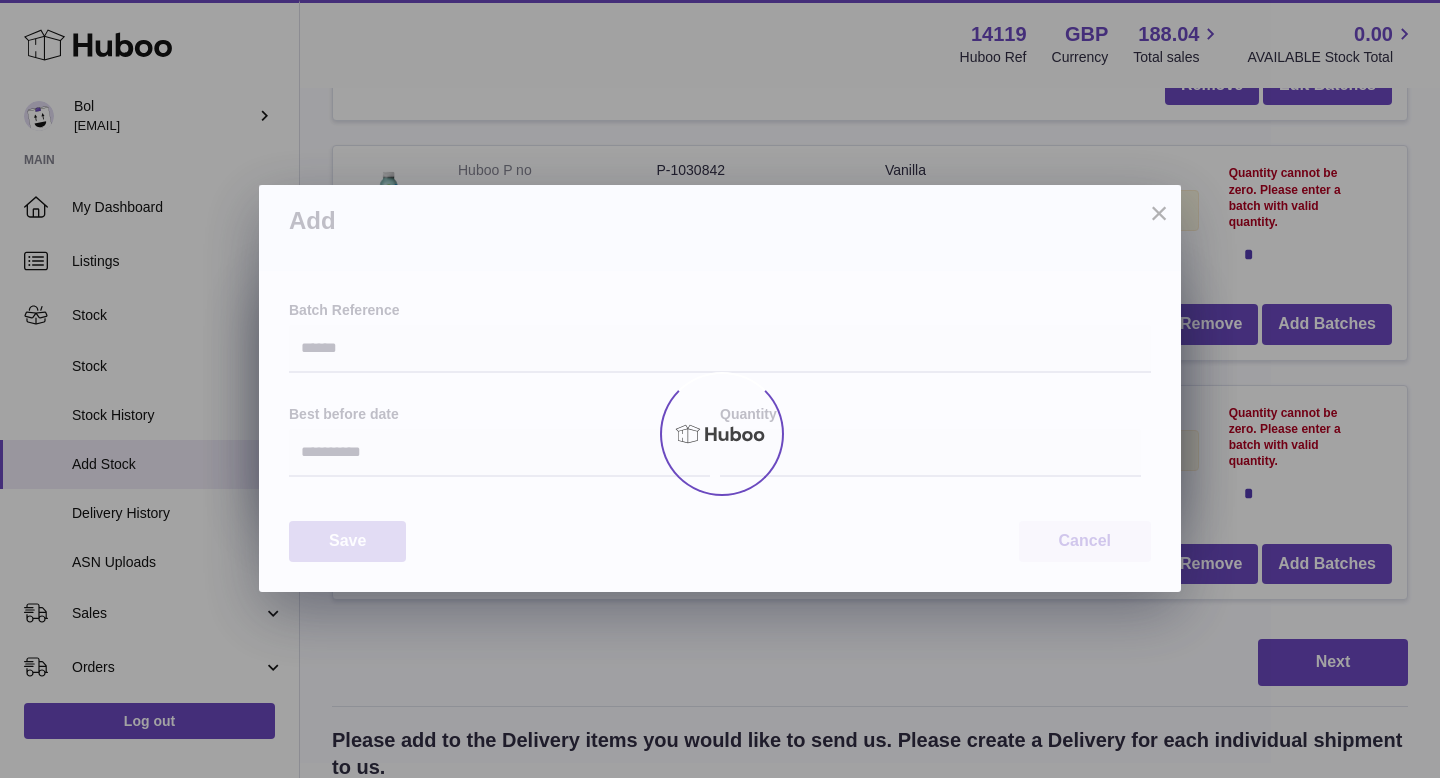 type on "****" 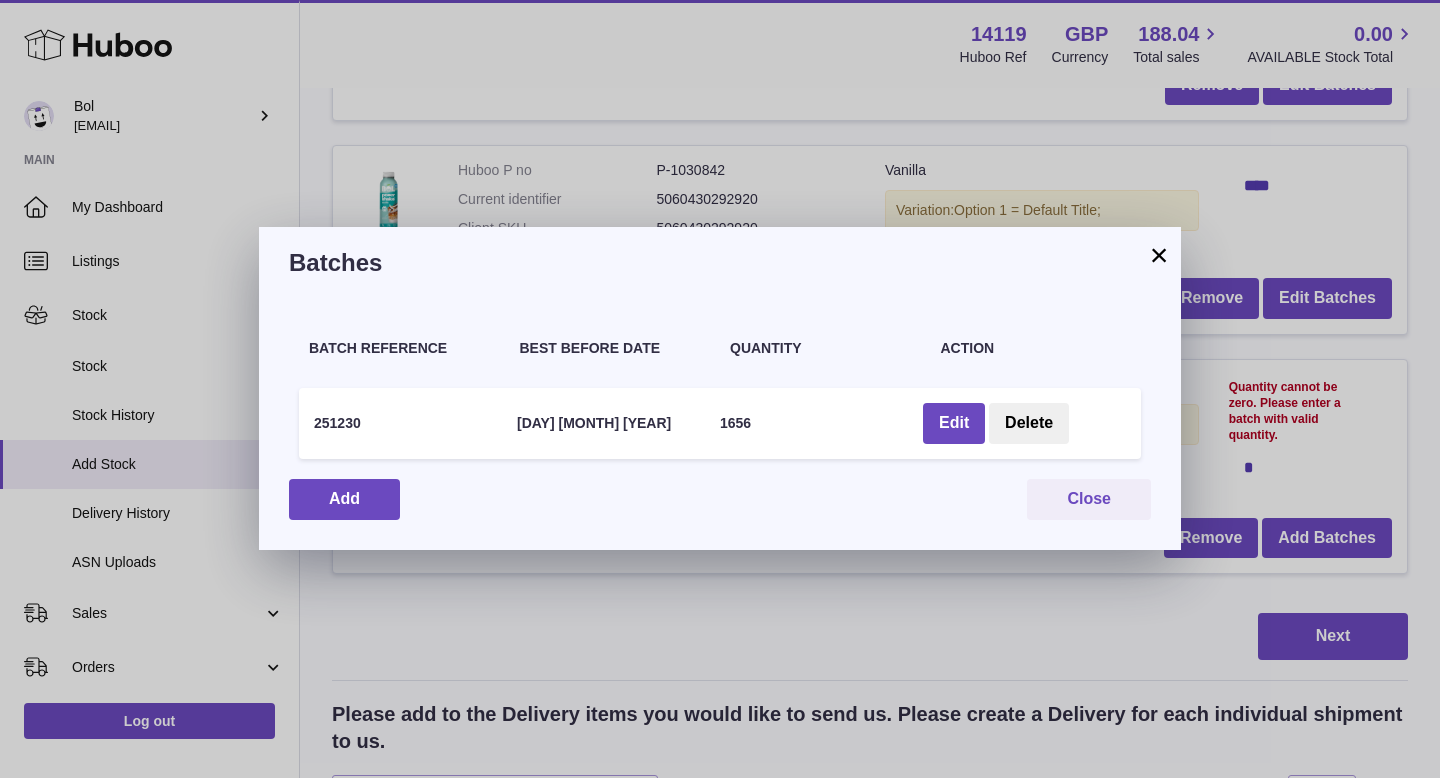 click on "×" at bounding box center [1159, 255] 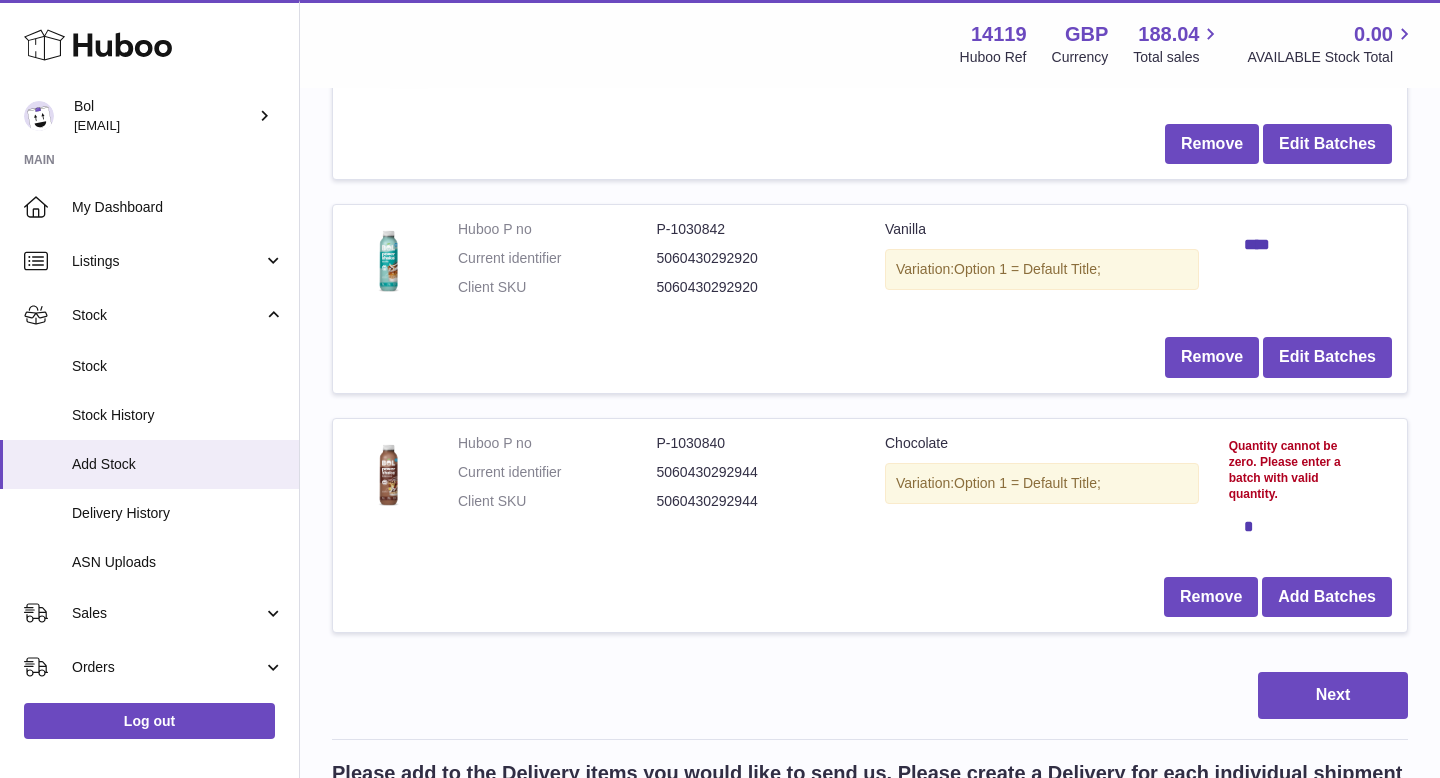 scroll, scrollTop: 470, scrollLeft: 0, axis: vertical 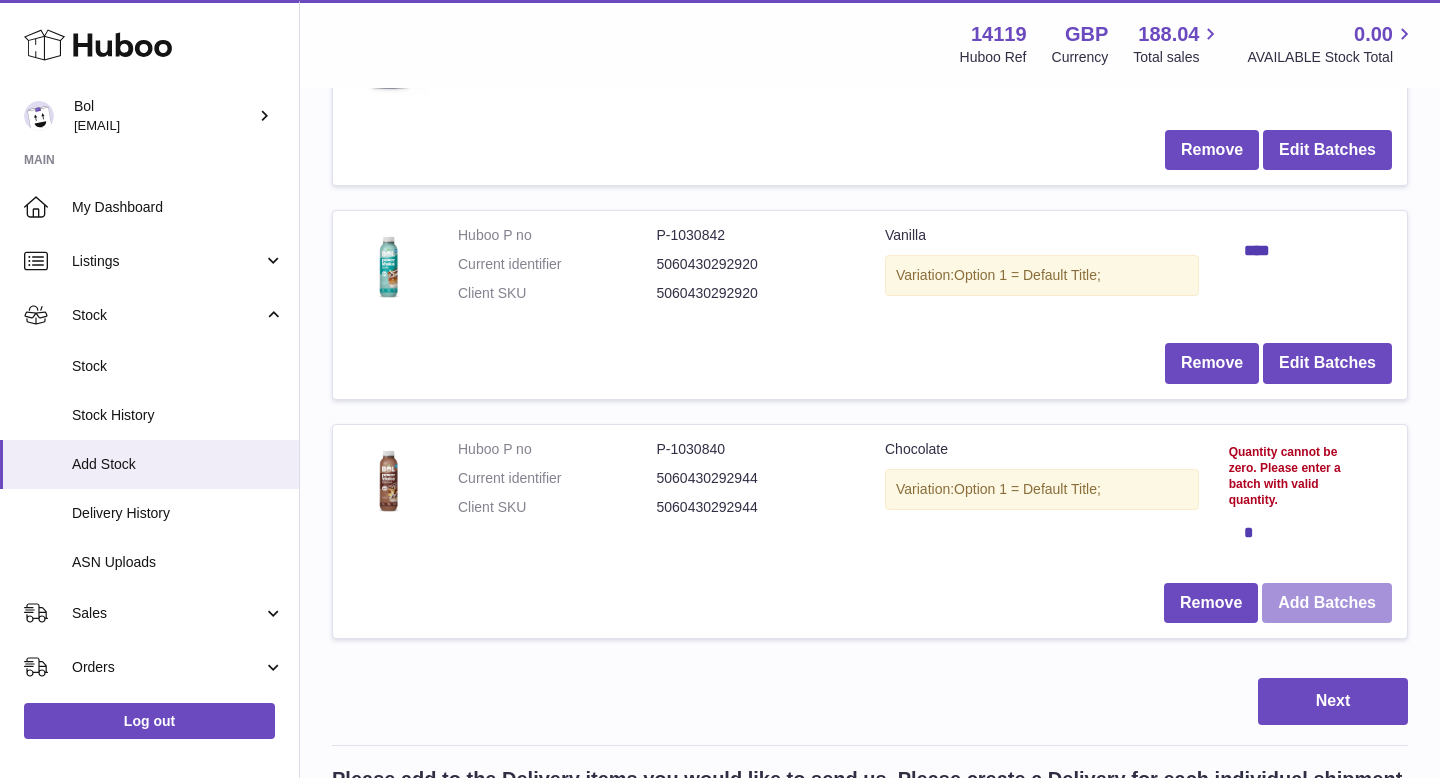 click on "Add Batches" at bounding box center (1327, 603) 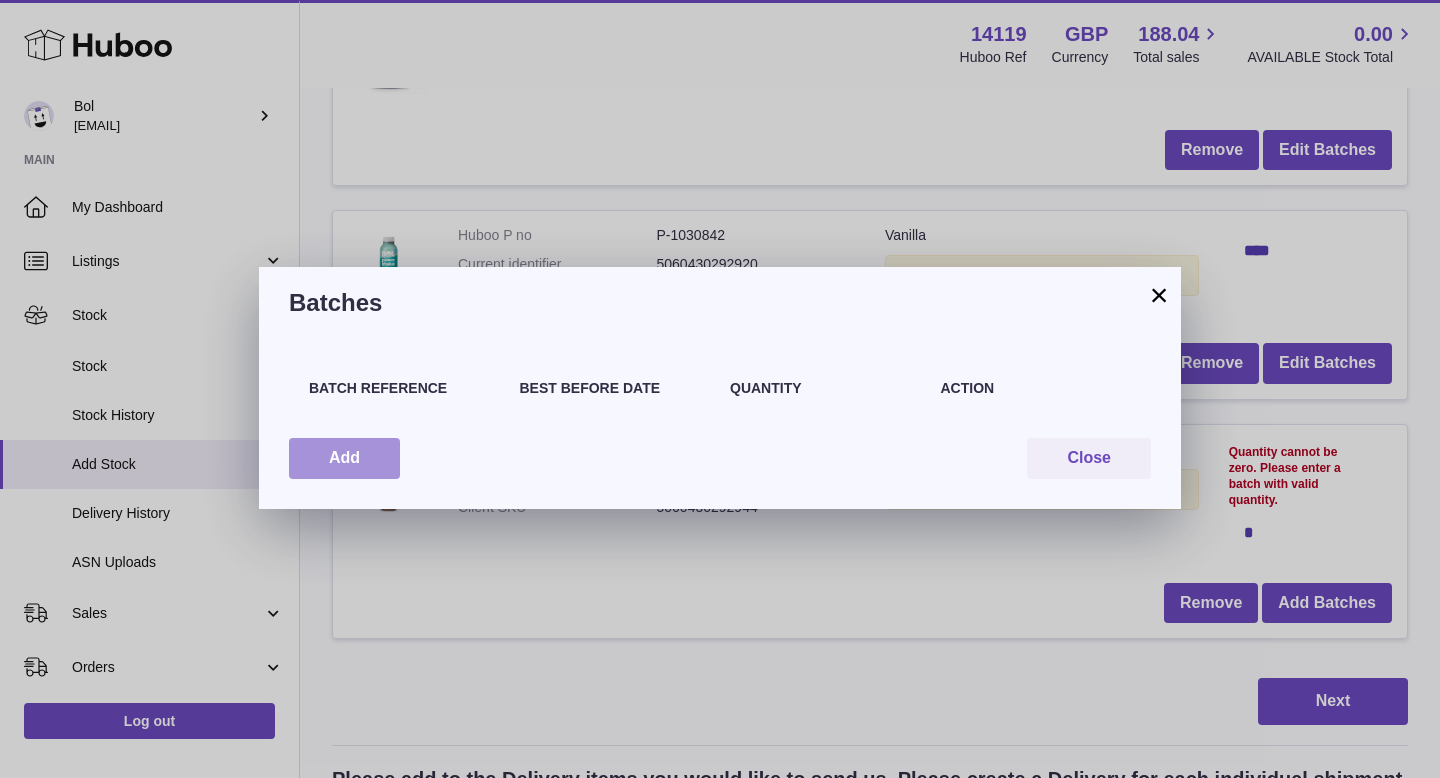 click on "Add" at bounding box center (344, 458) 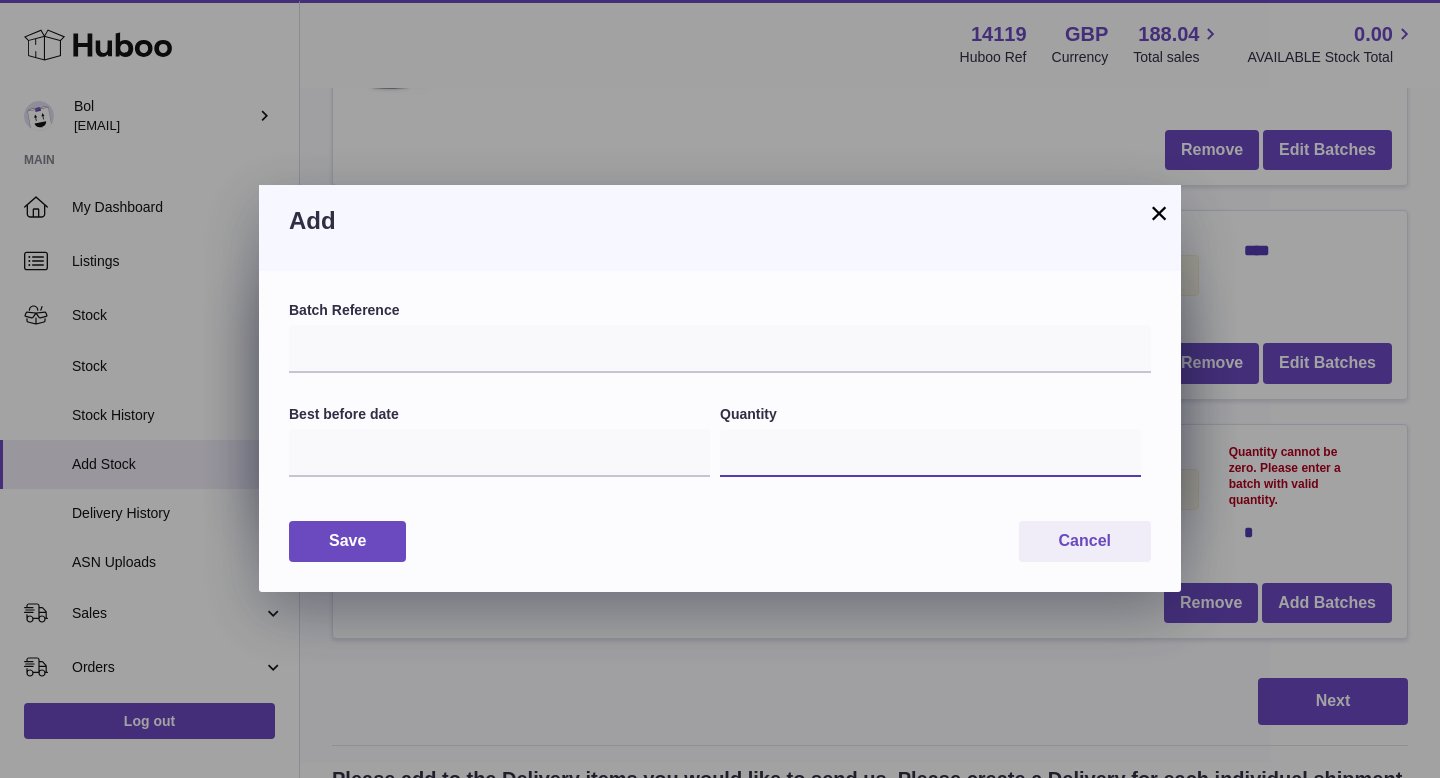 click on "*" at bounding box center [930, 453] 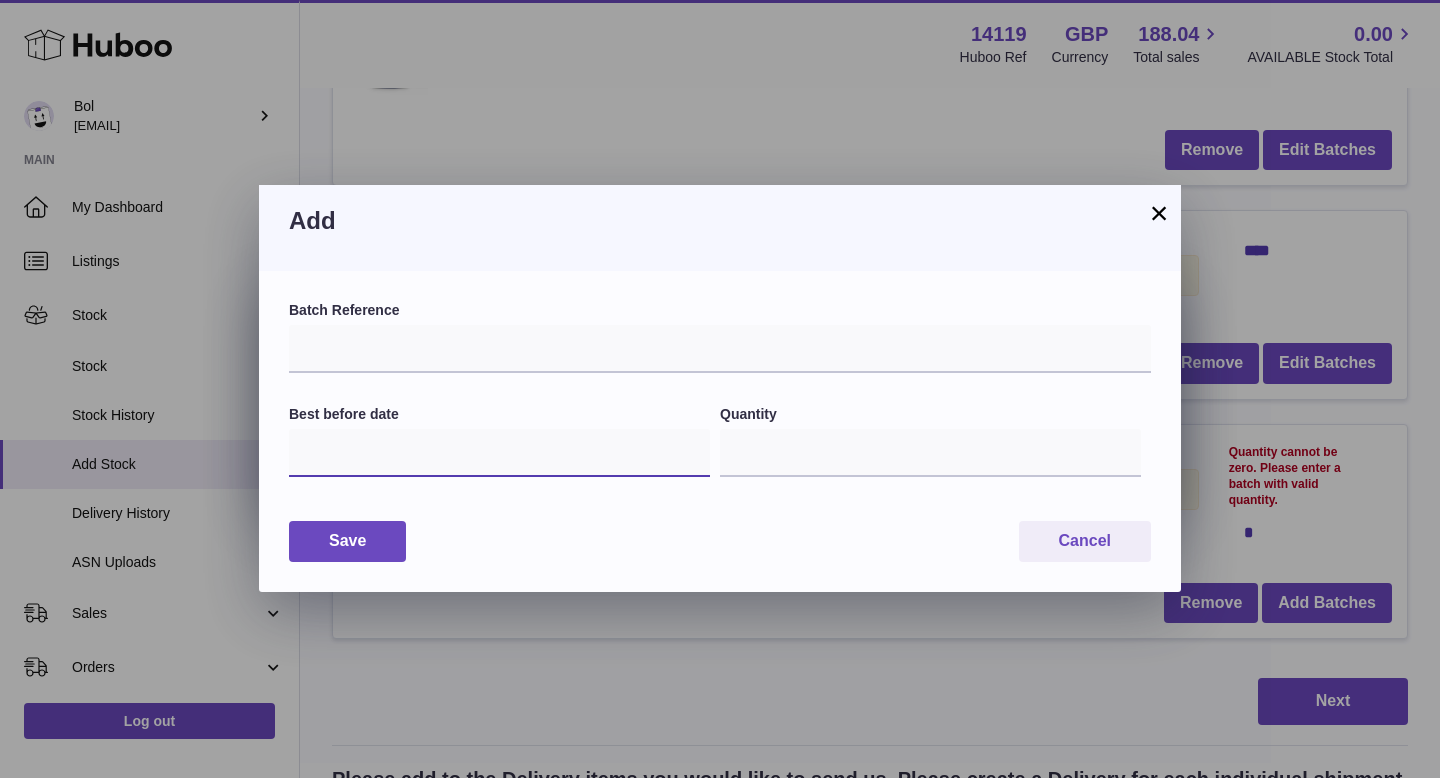 click at bounding box center (499, 453) 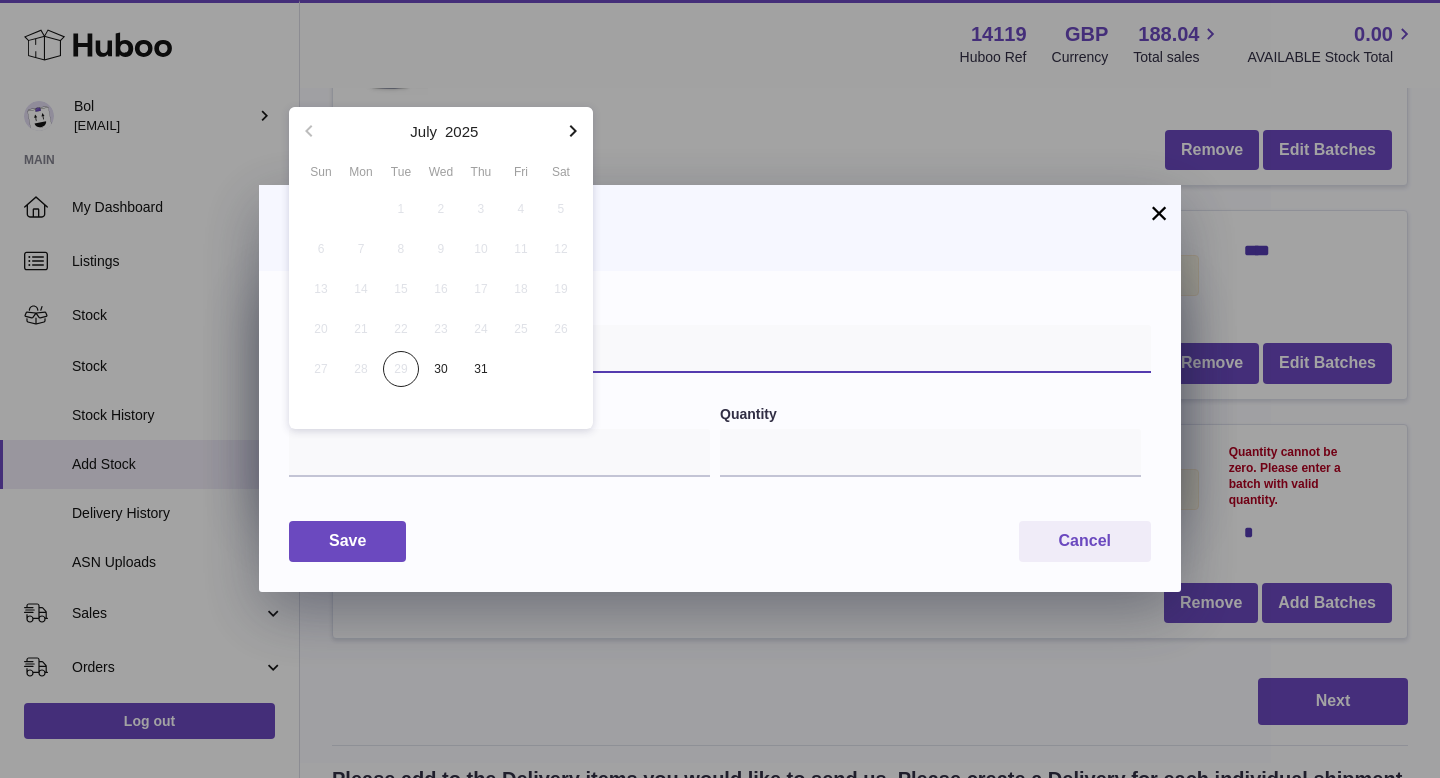 click at bounding box center [720, 349] 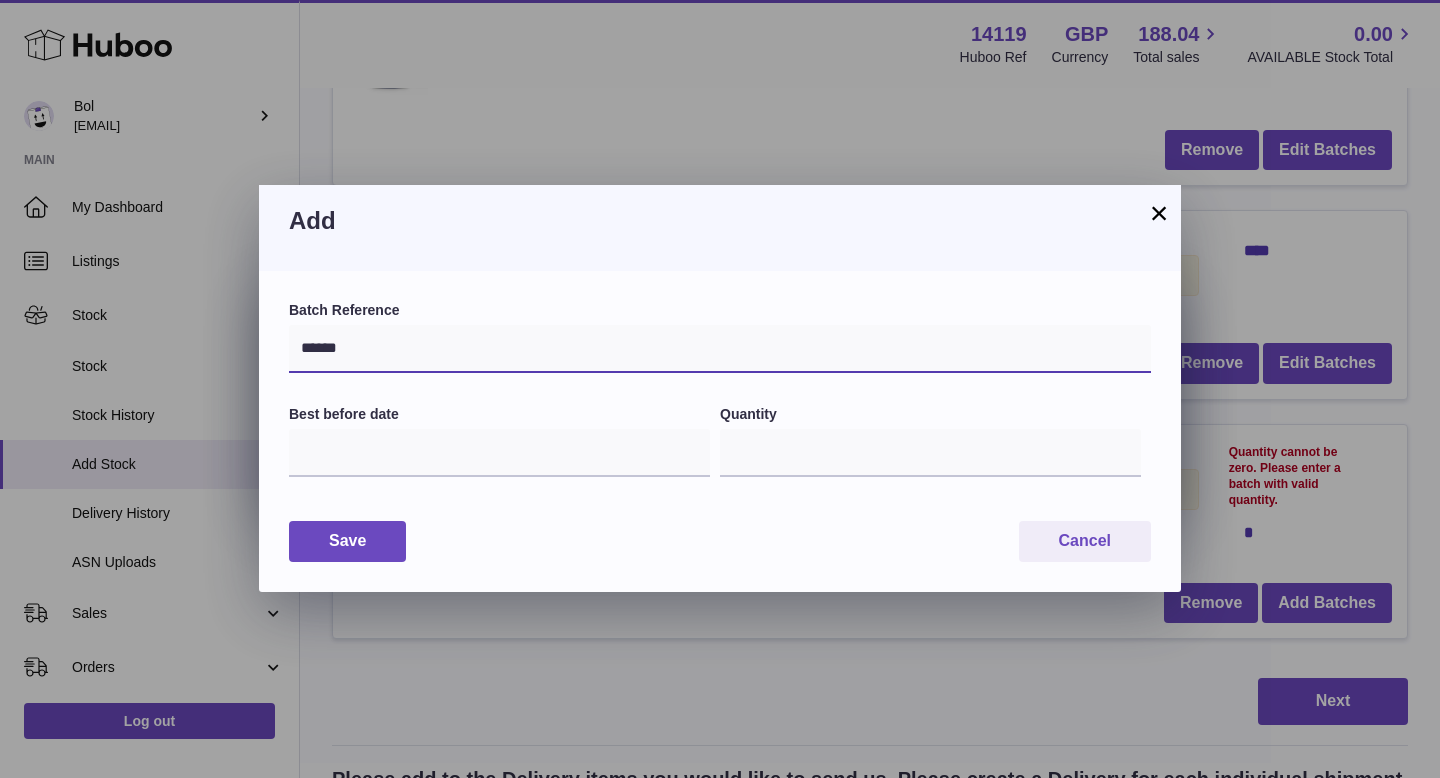 type on "******" 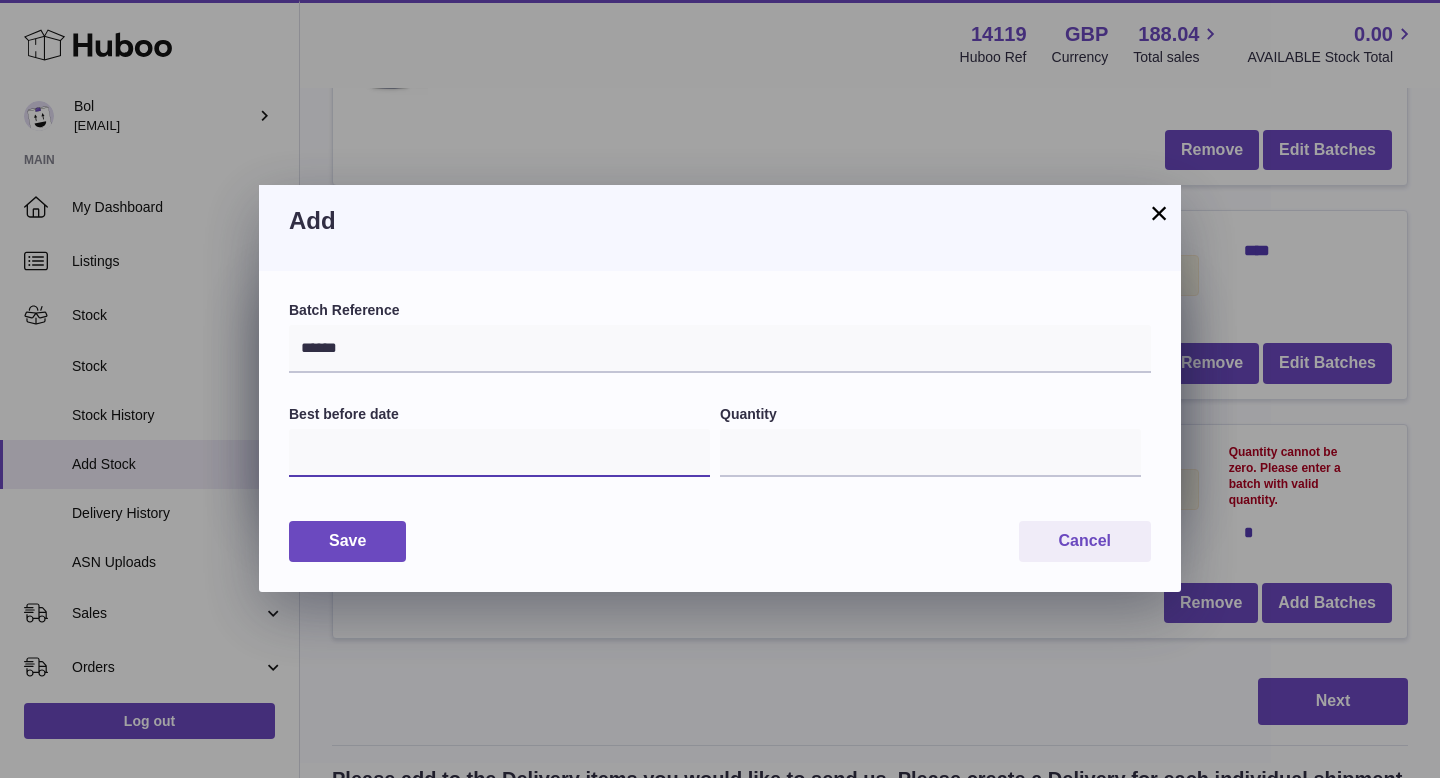 click at bounding box center [499, 453] 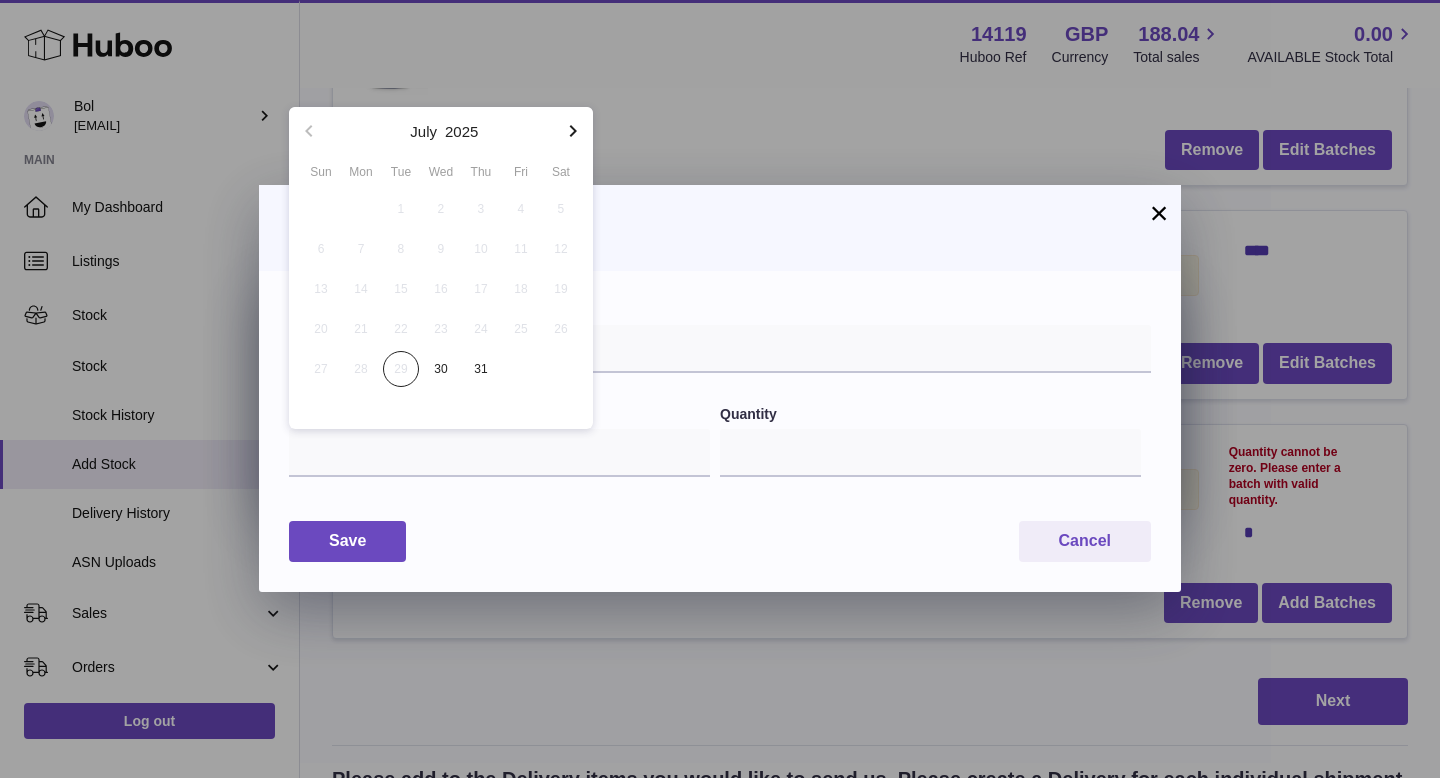 click 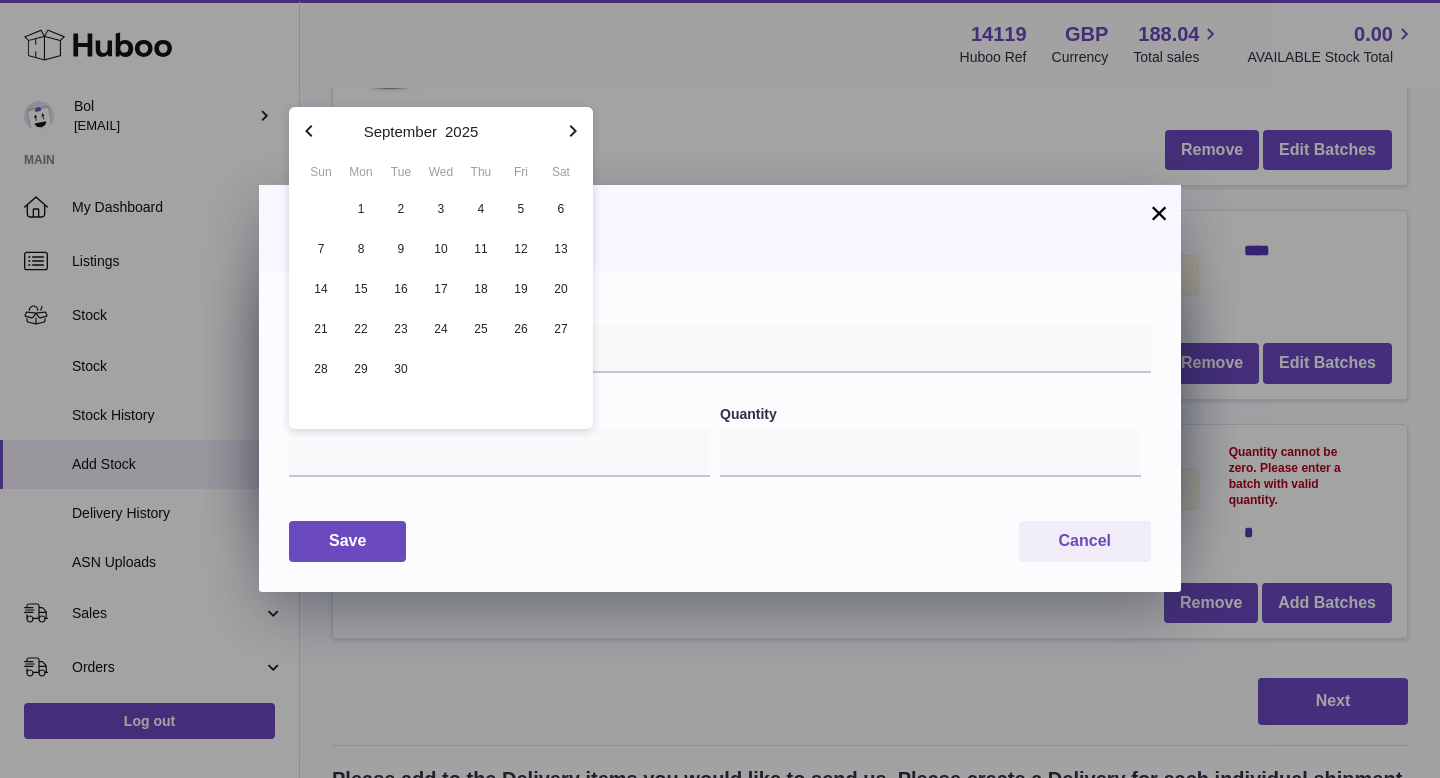 click 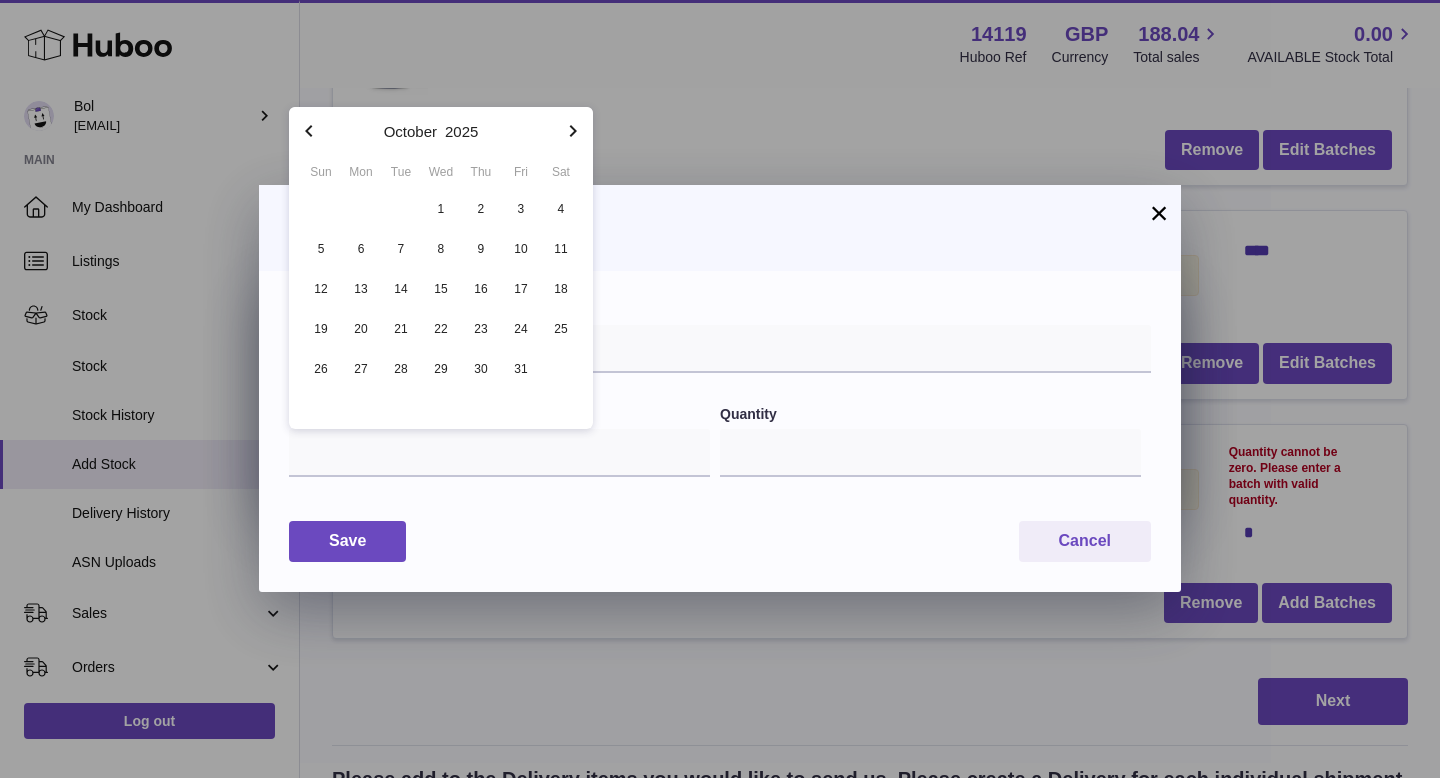 click 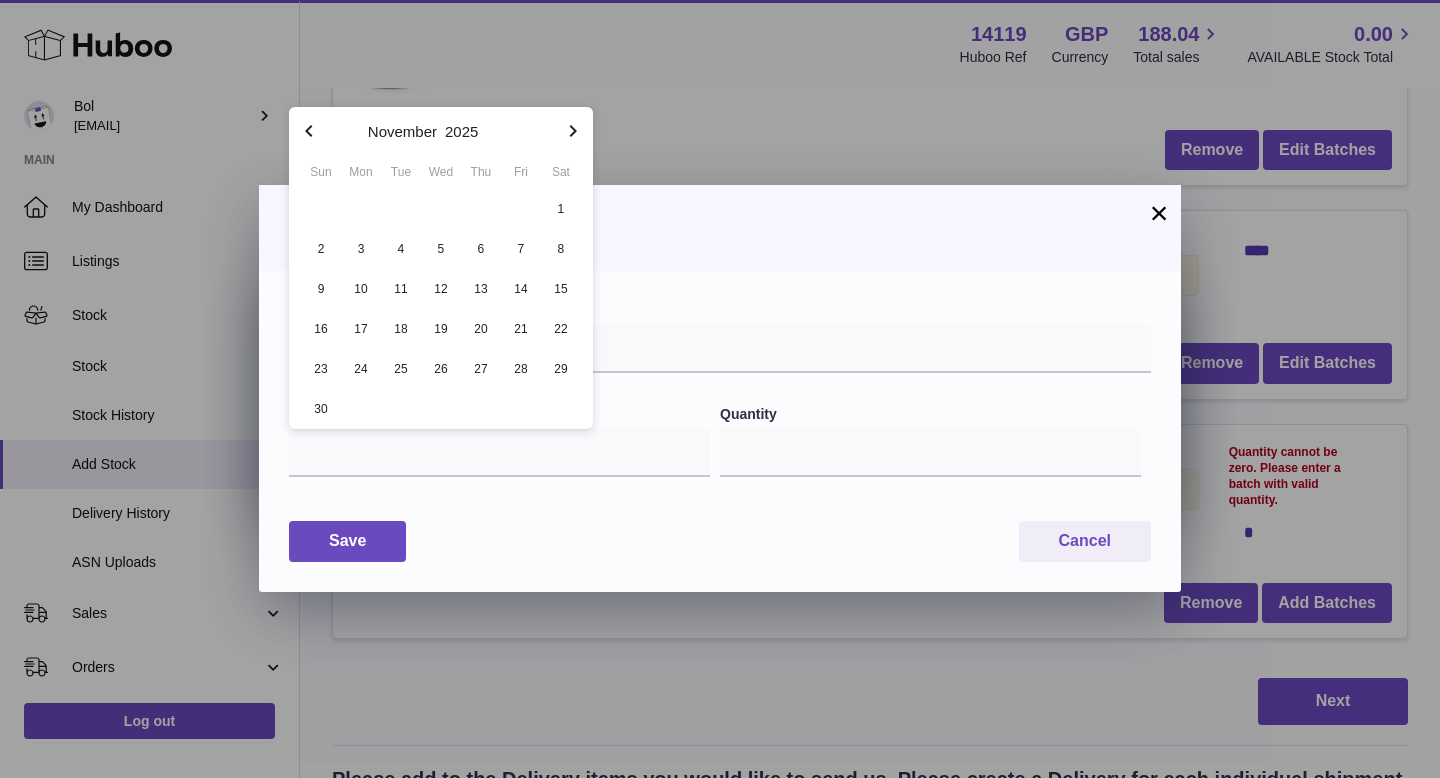click 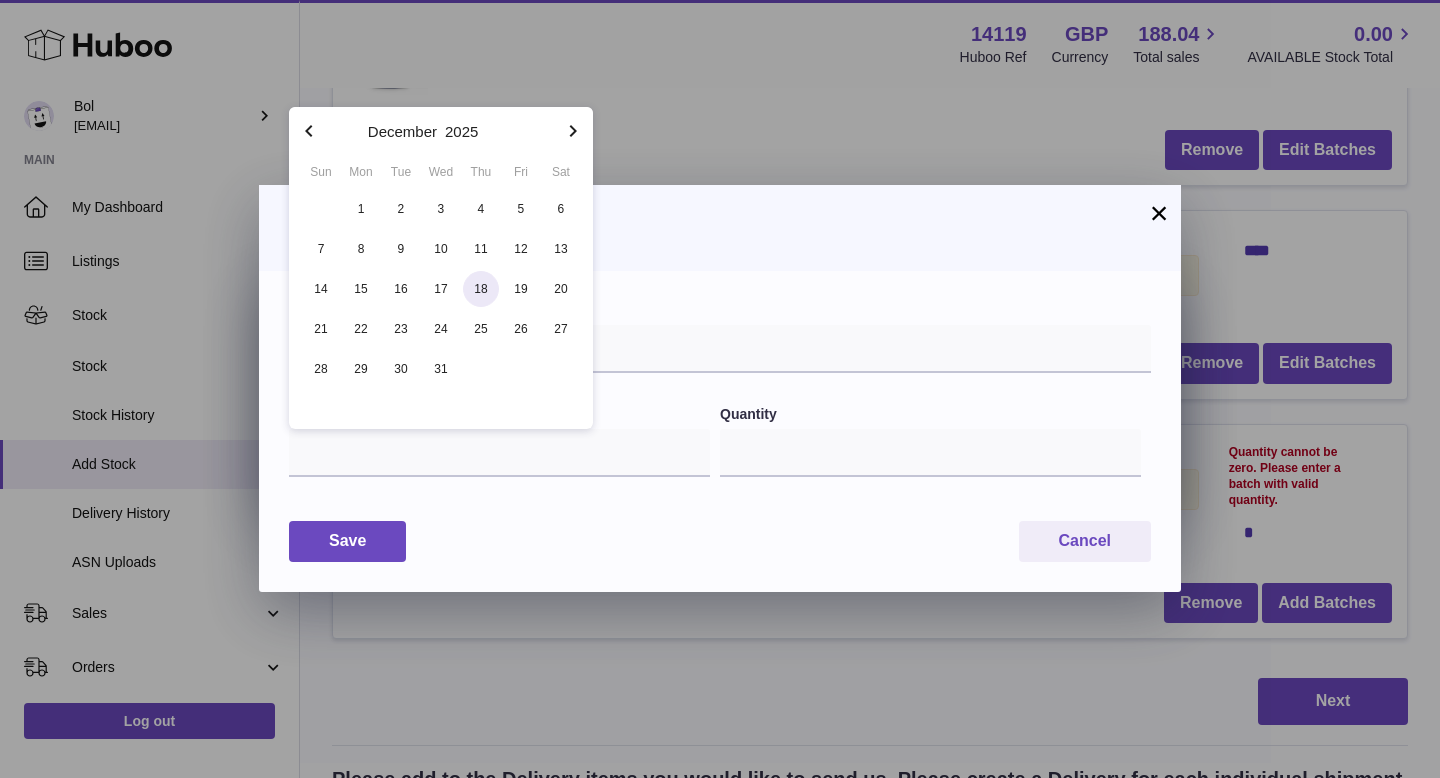 click on "18" at bounding box center (481, 289) 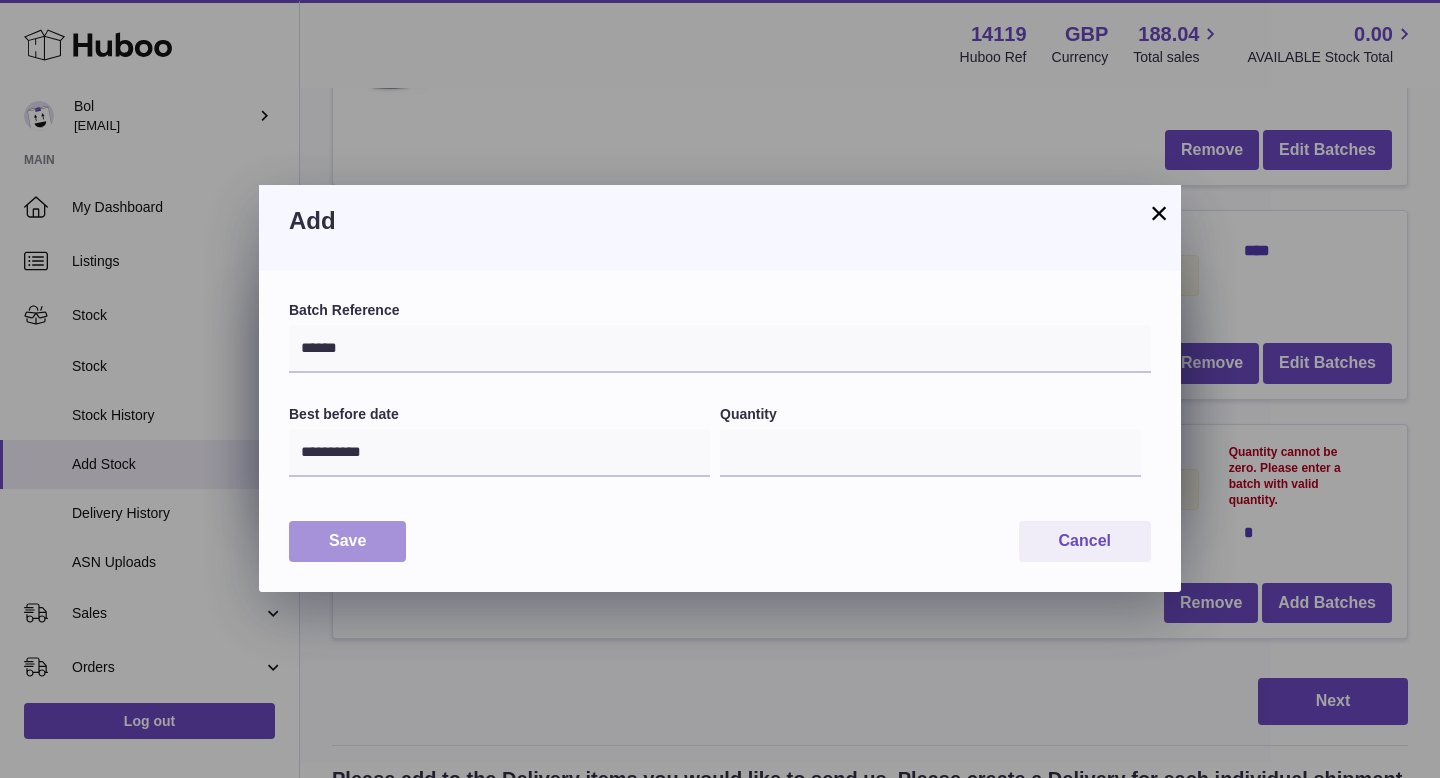 click on "Save" at bounding box center [347, 541] 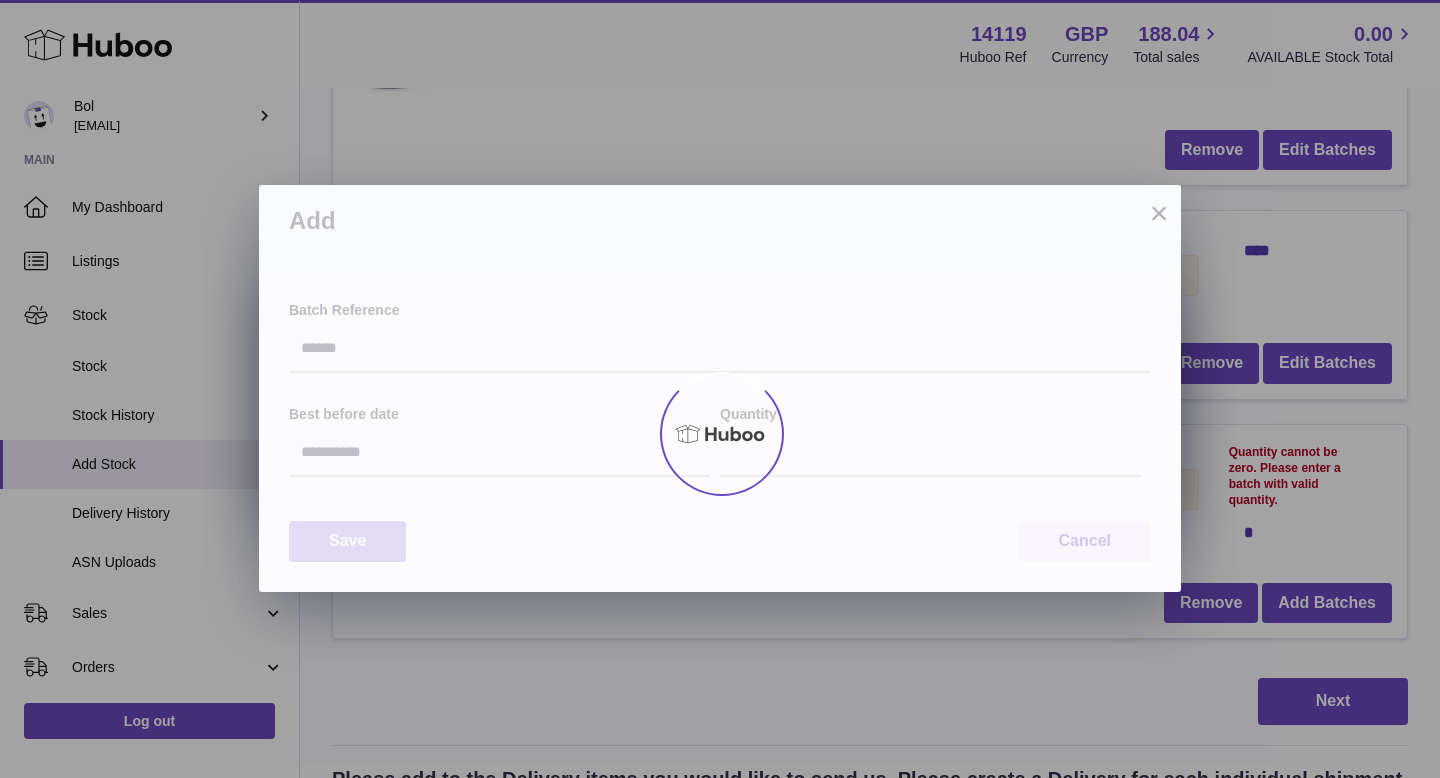 type on "****" 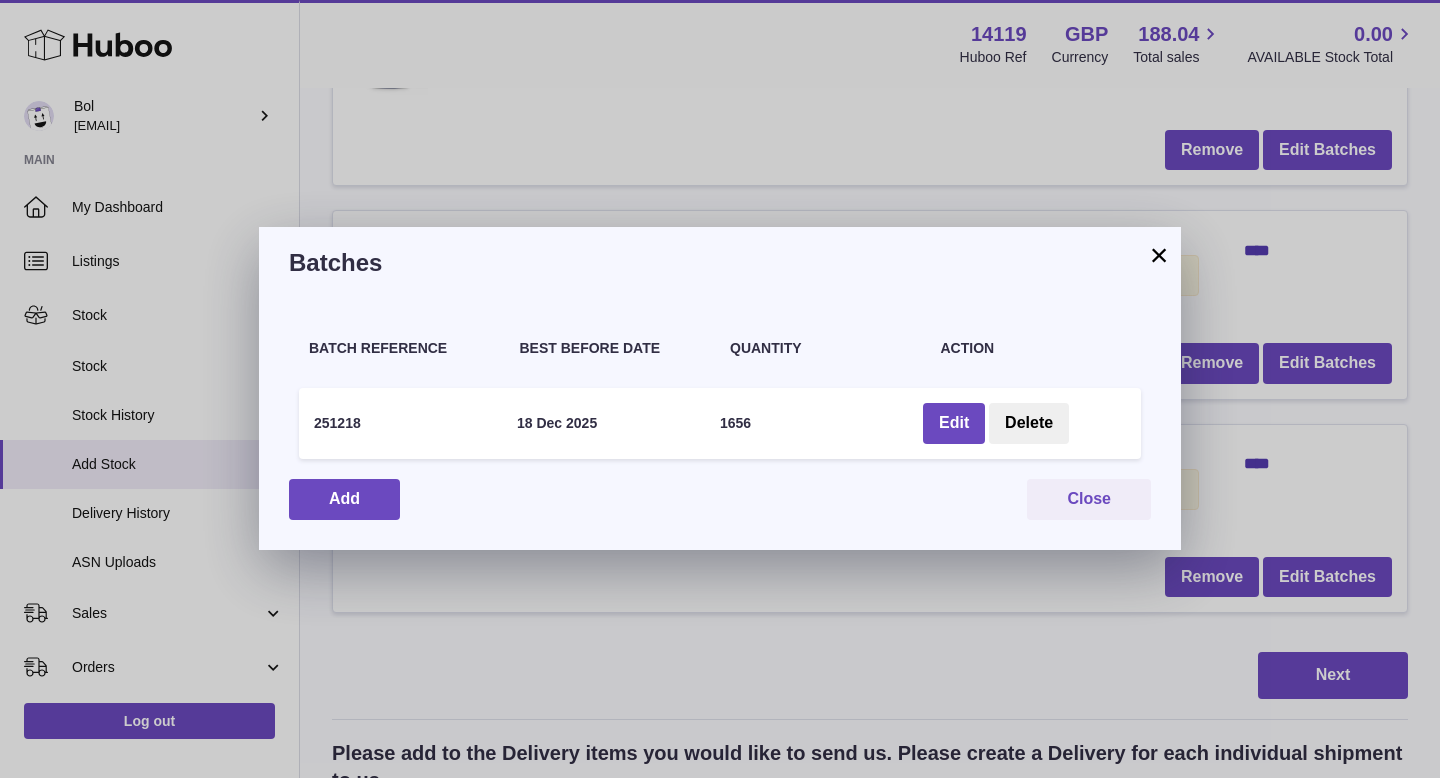 click on "×" at bounding box center [1159, 255] 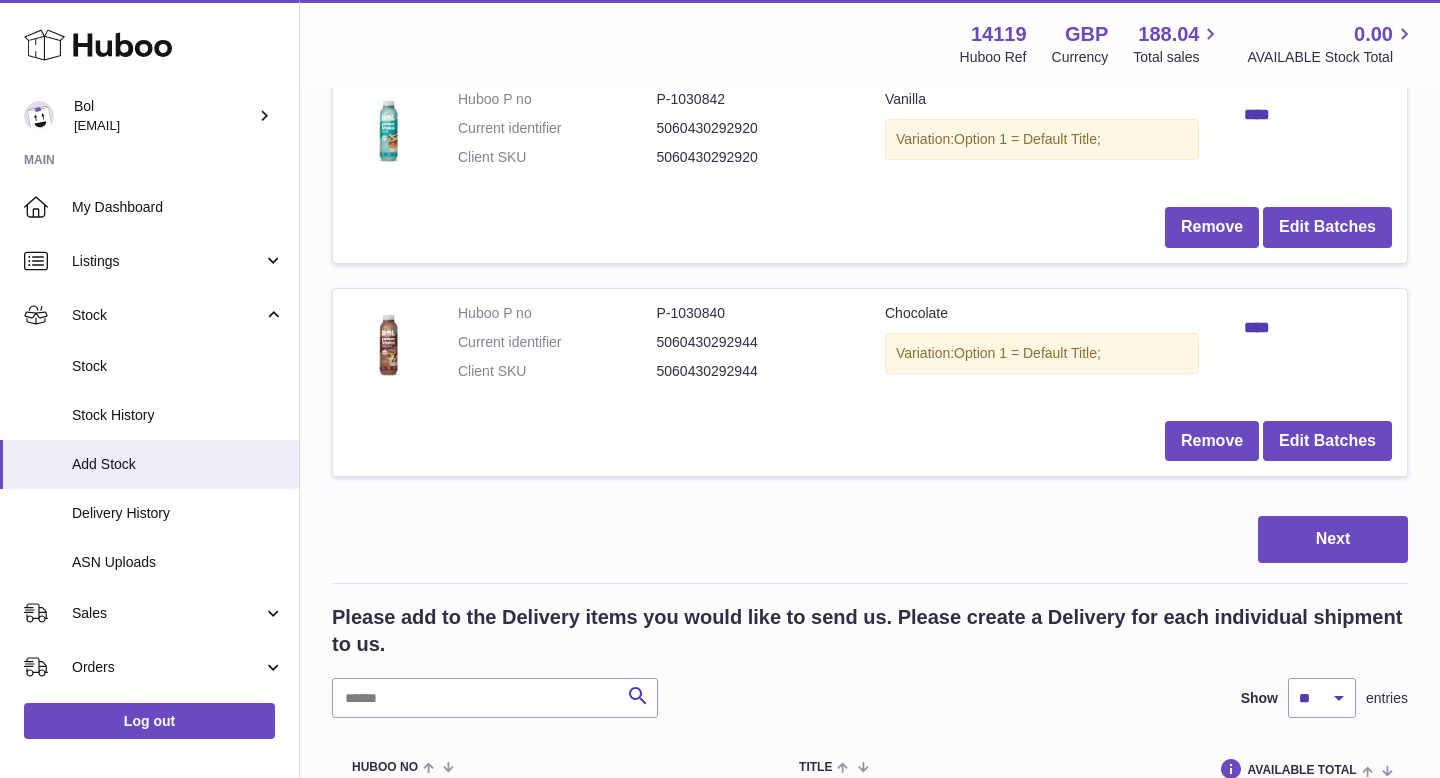 scroll, scrollTop: 607, scrollLeft: 0, axis: vertical 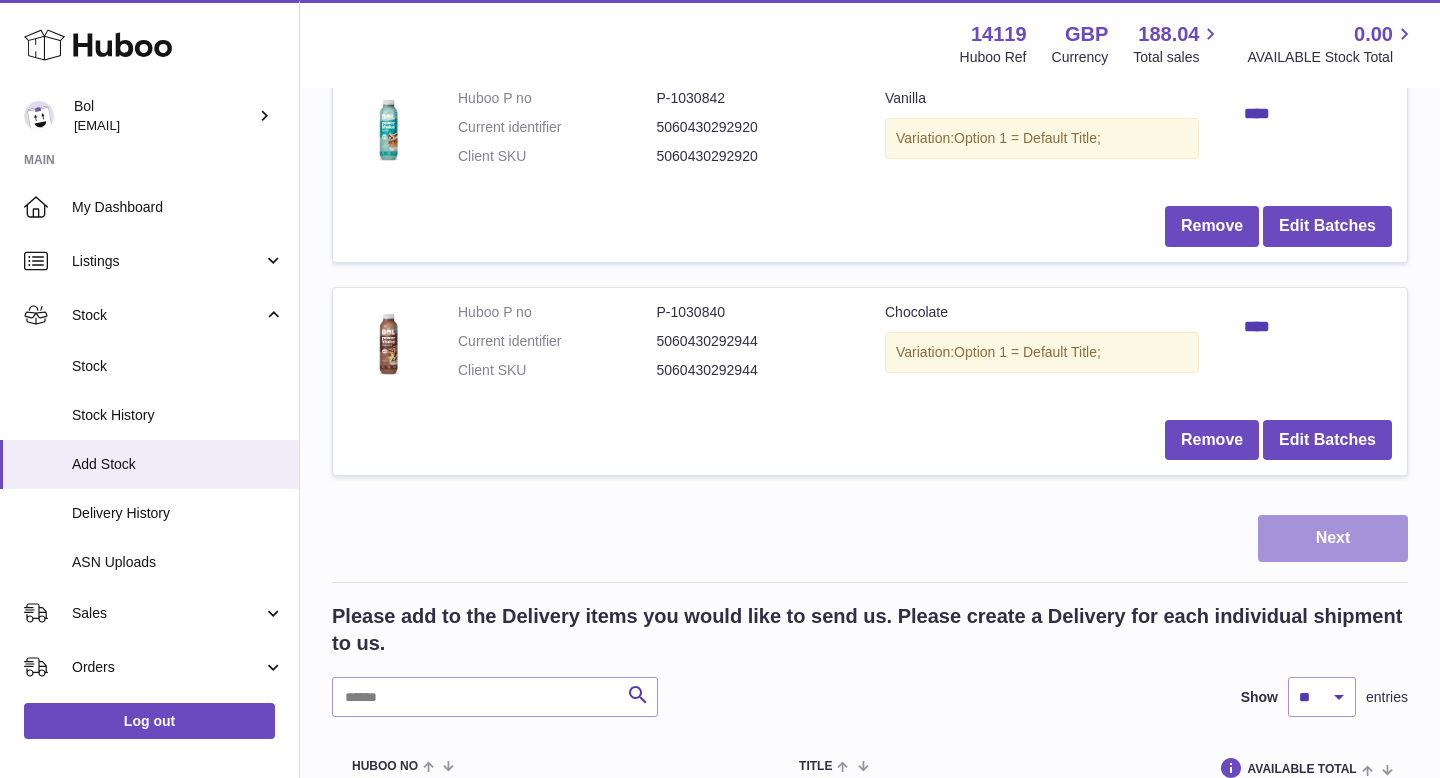 click on "Next" at bounding box center [1333, 538] 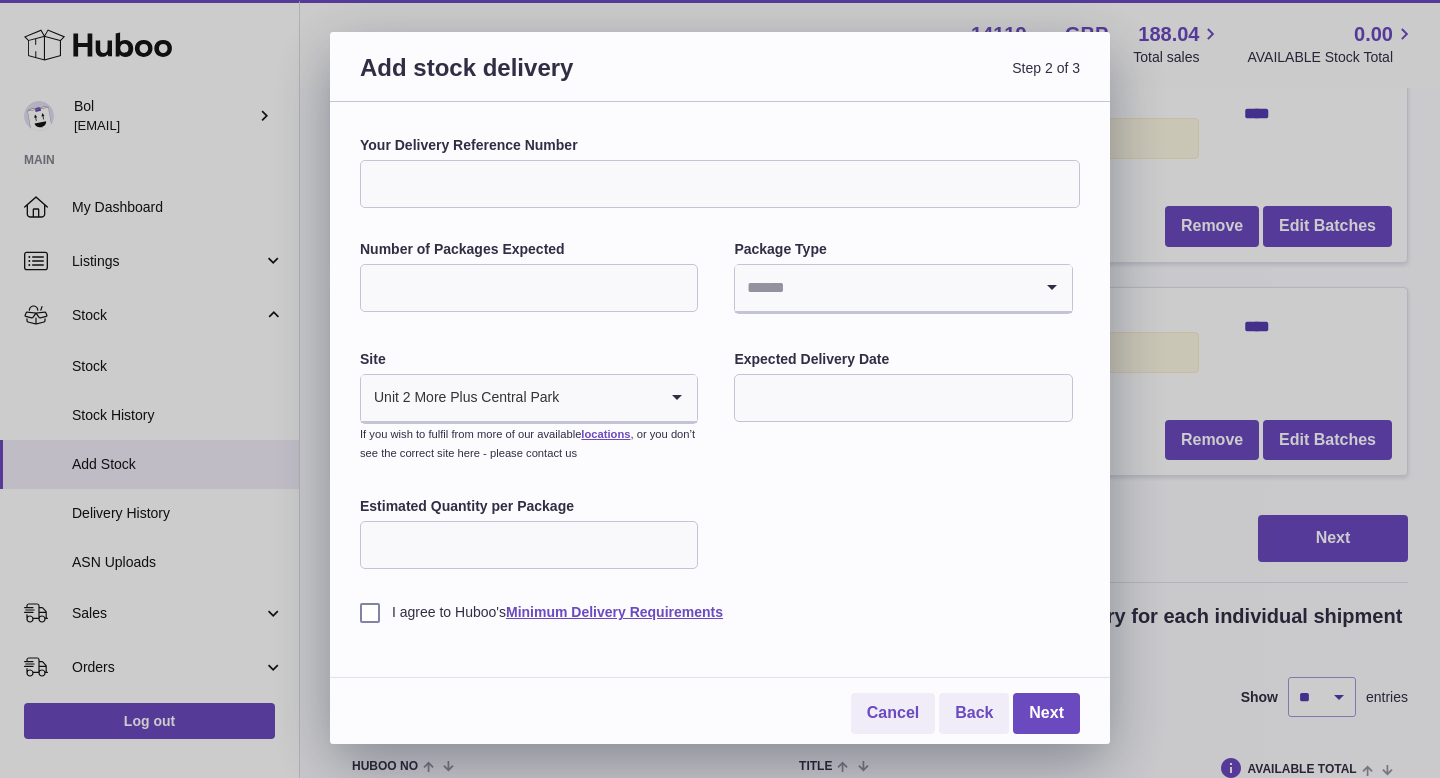 click on "Your Delivery Reference Number" at bounding box center (720, 184) 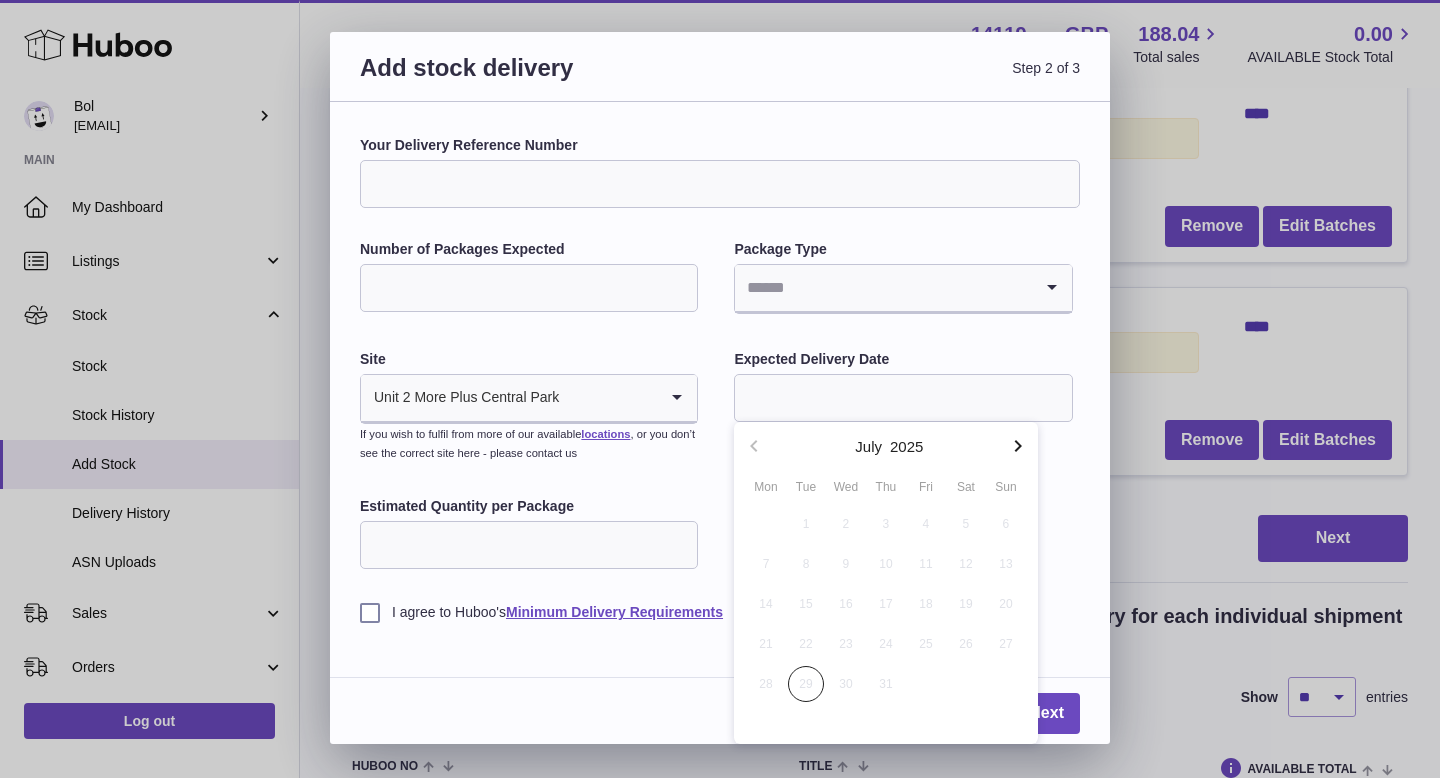 click 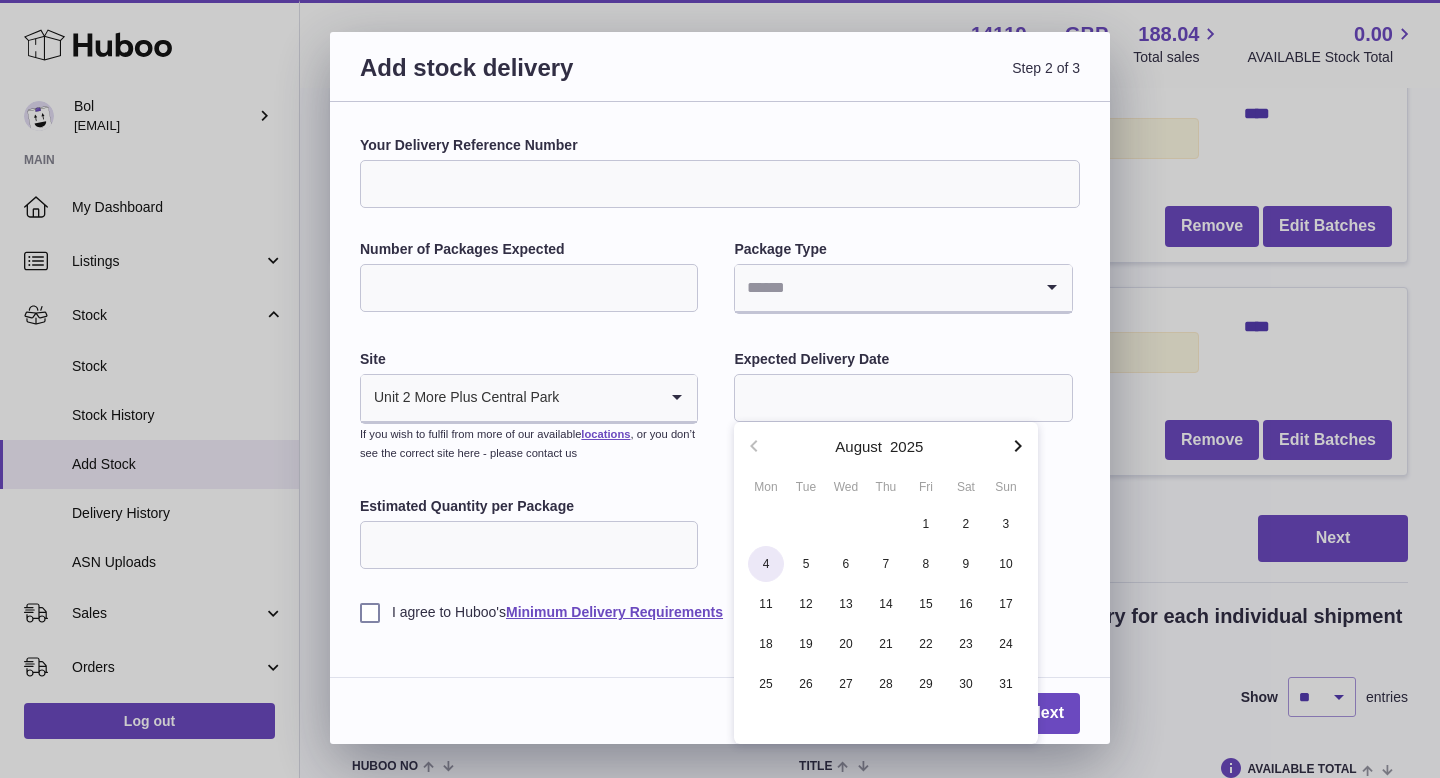 click on "4" at bounding box center [766, 564] 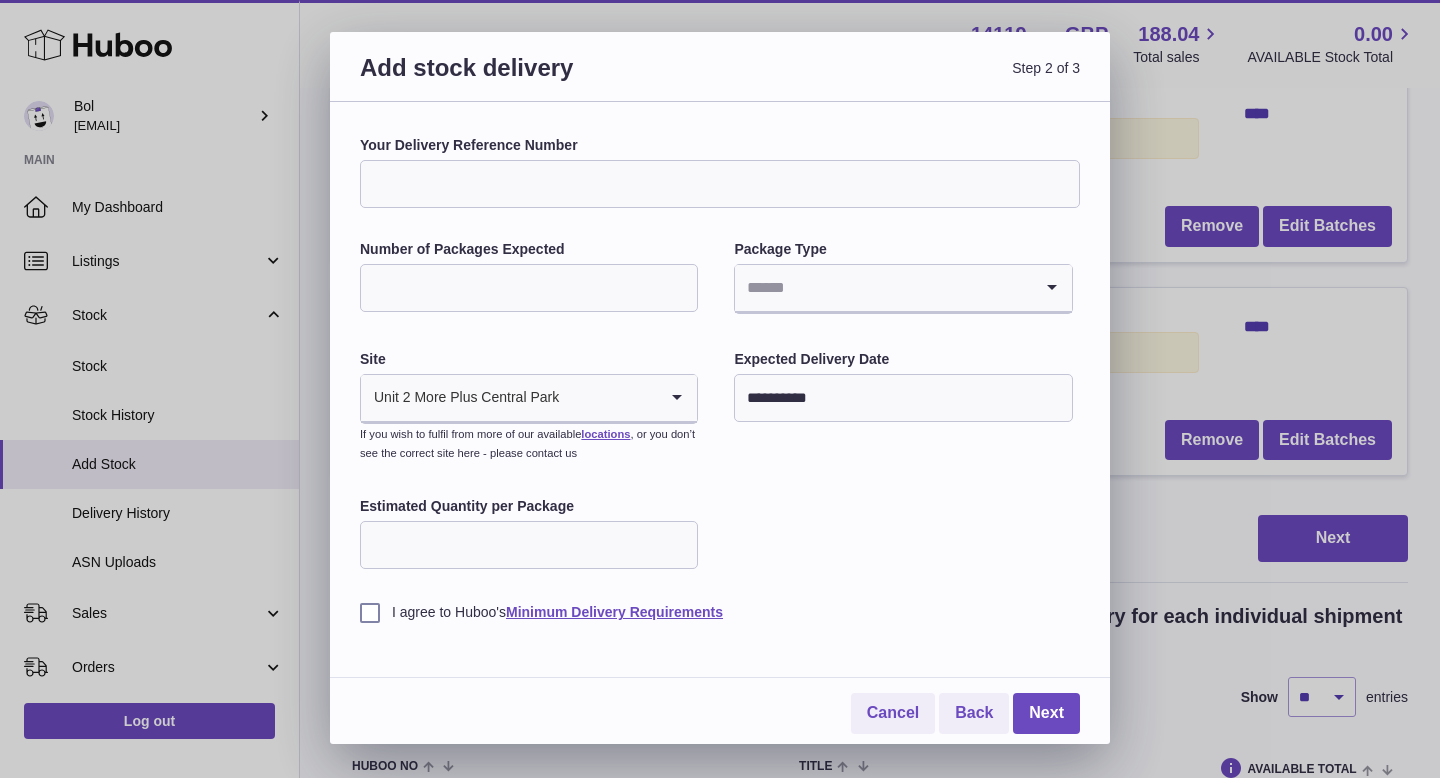 click on "Number of Packages Expected" at bounding box center (529, 288) 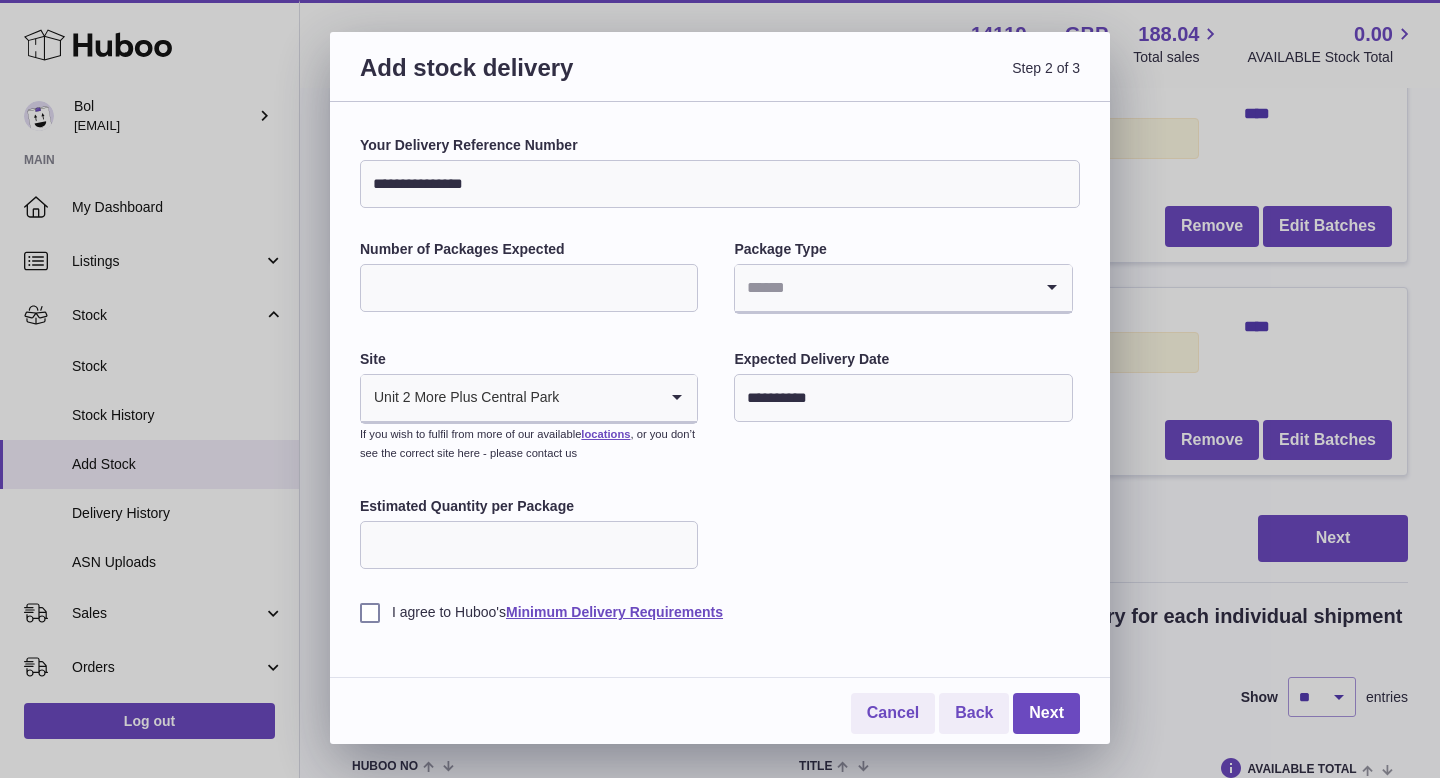 type on "**********" 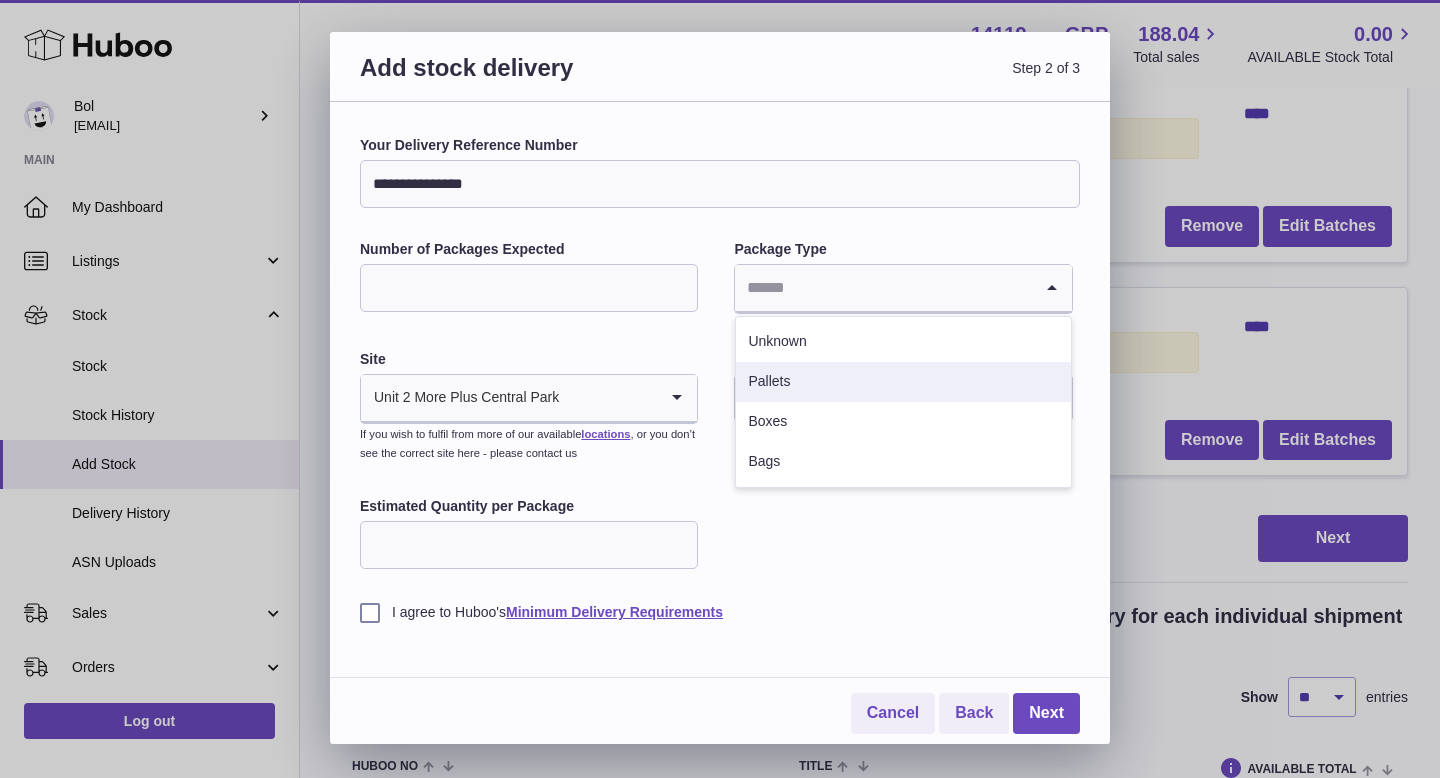 click on "Pallets" at bounding box center [903, 382] 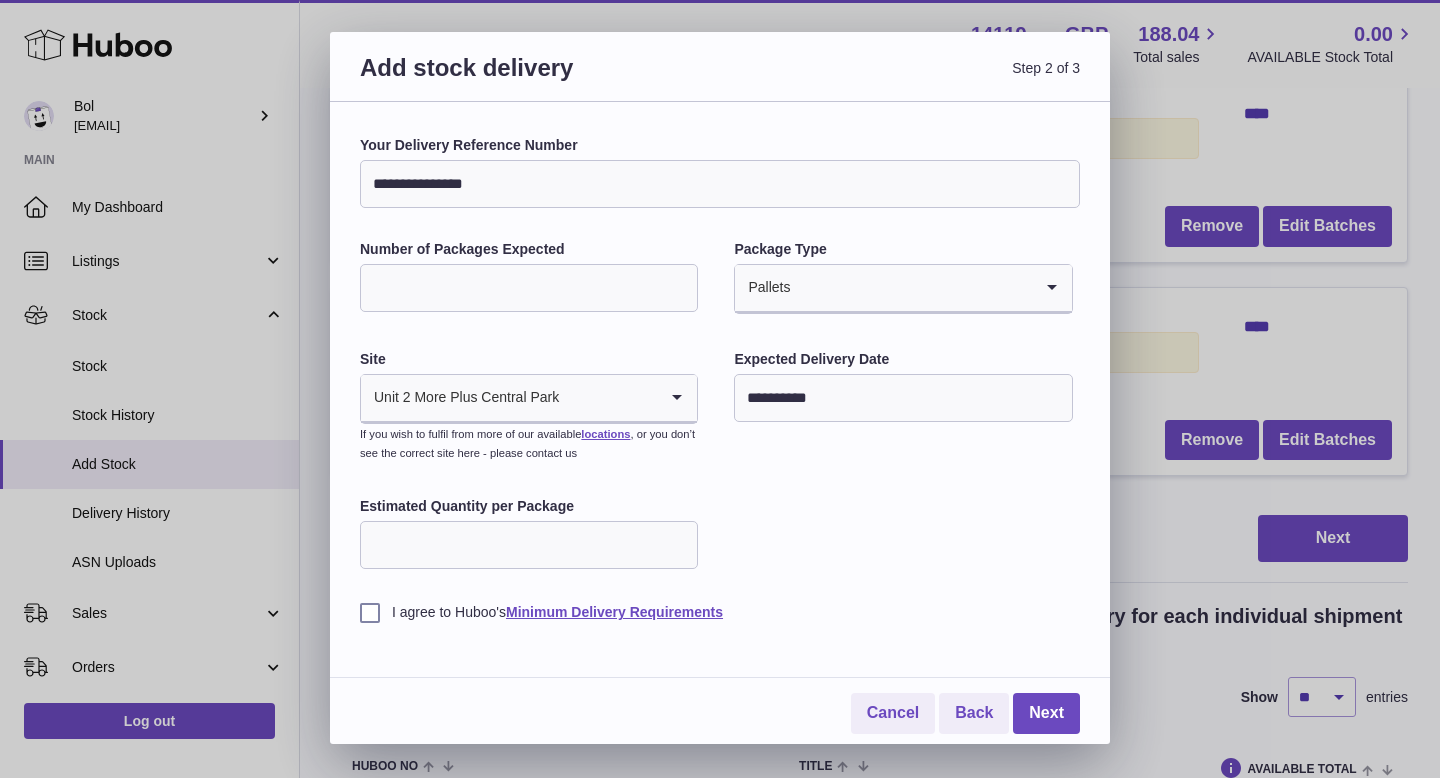click on "Number of Packages Expected" at bounding box center (529, 288) 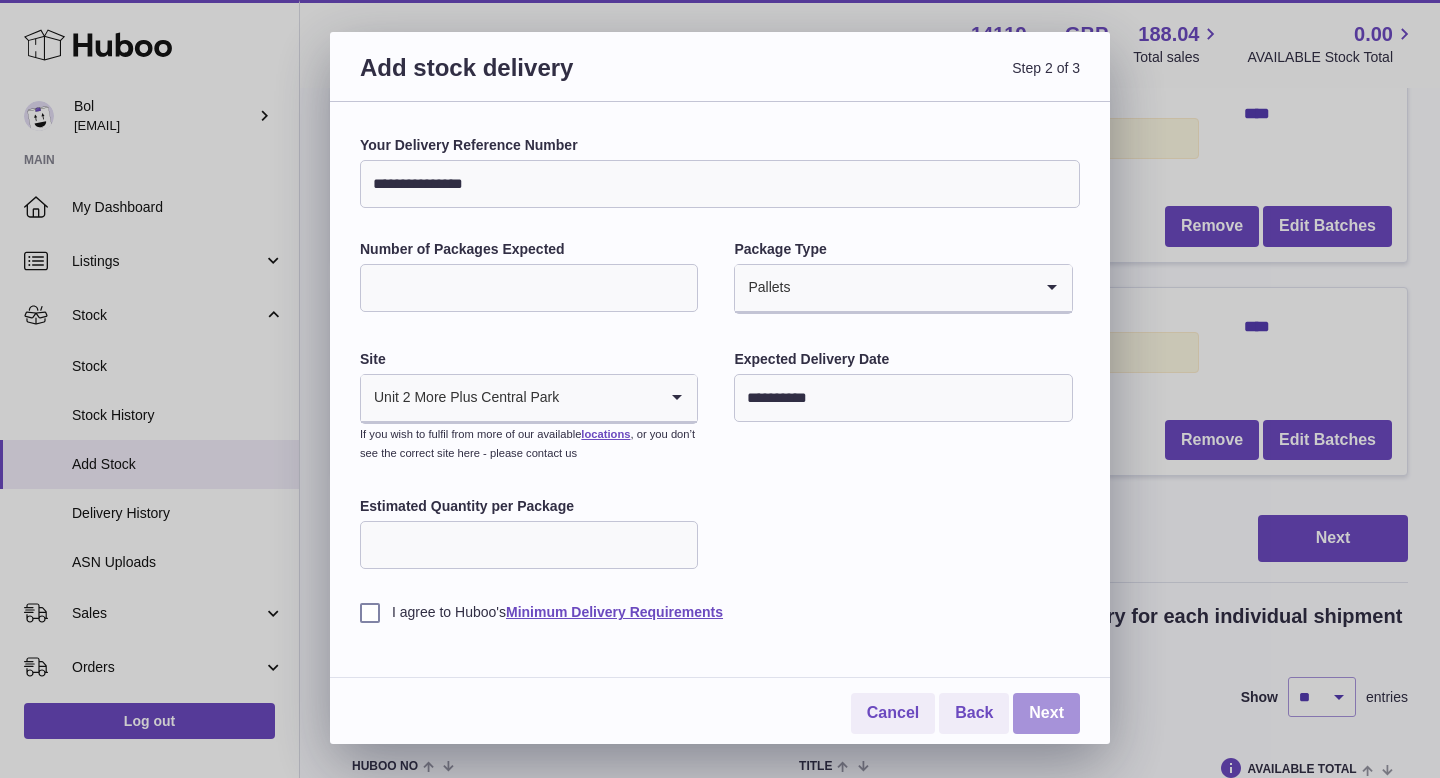 click on "Next" at bounding box center [1046, 713] 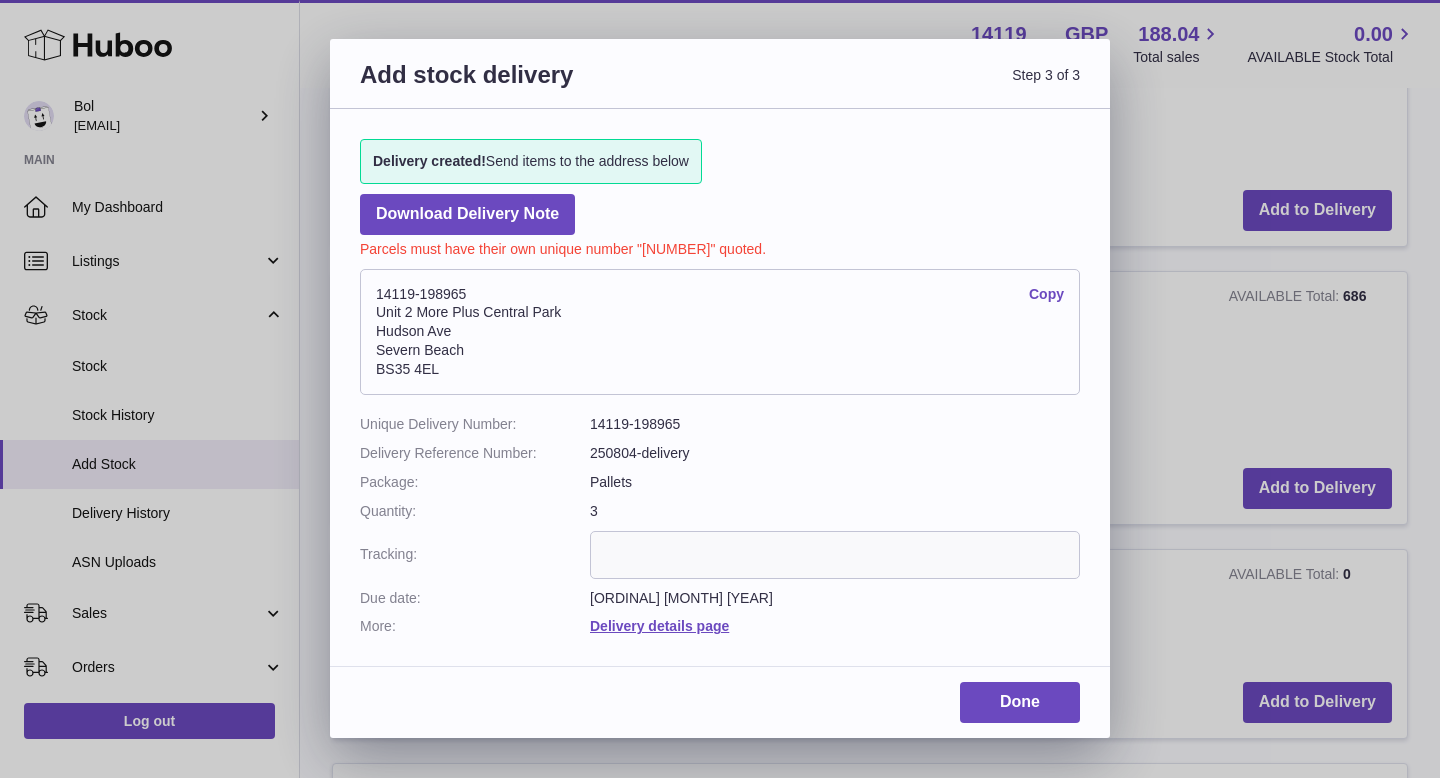 click at bounding box center [835, 555] 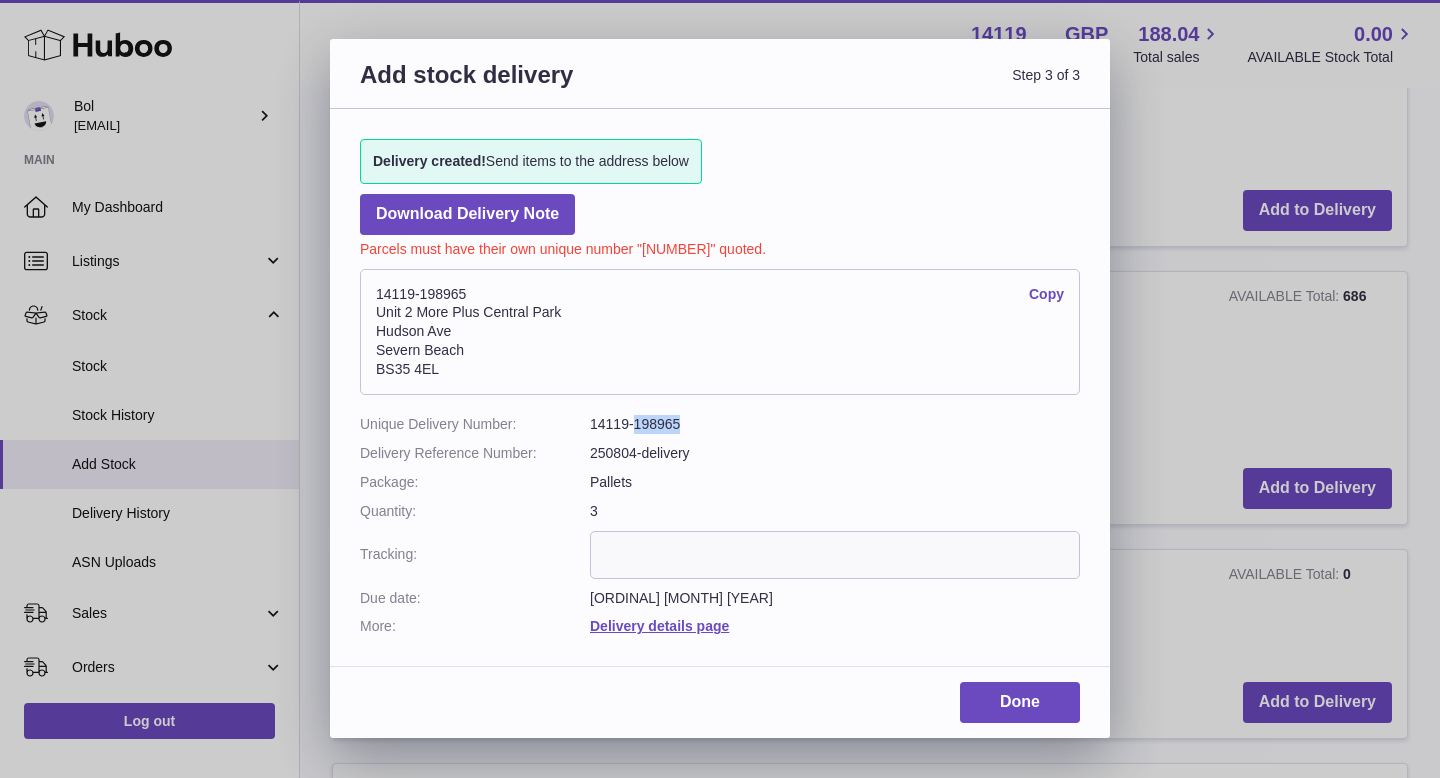 click on "14119-198965" at bounding box center (835, 424) 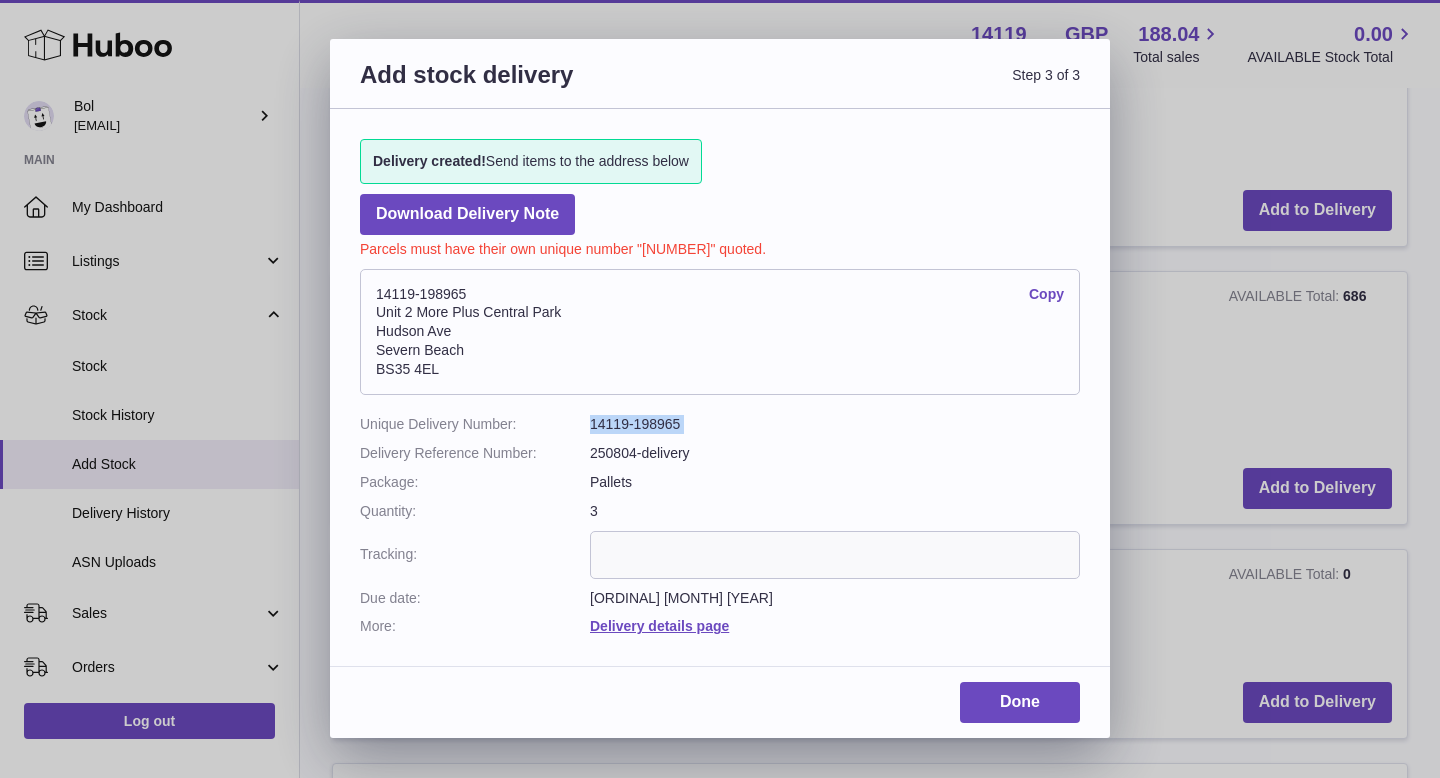 click on "14119-198965" at bounding box center [835, 424] 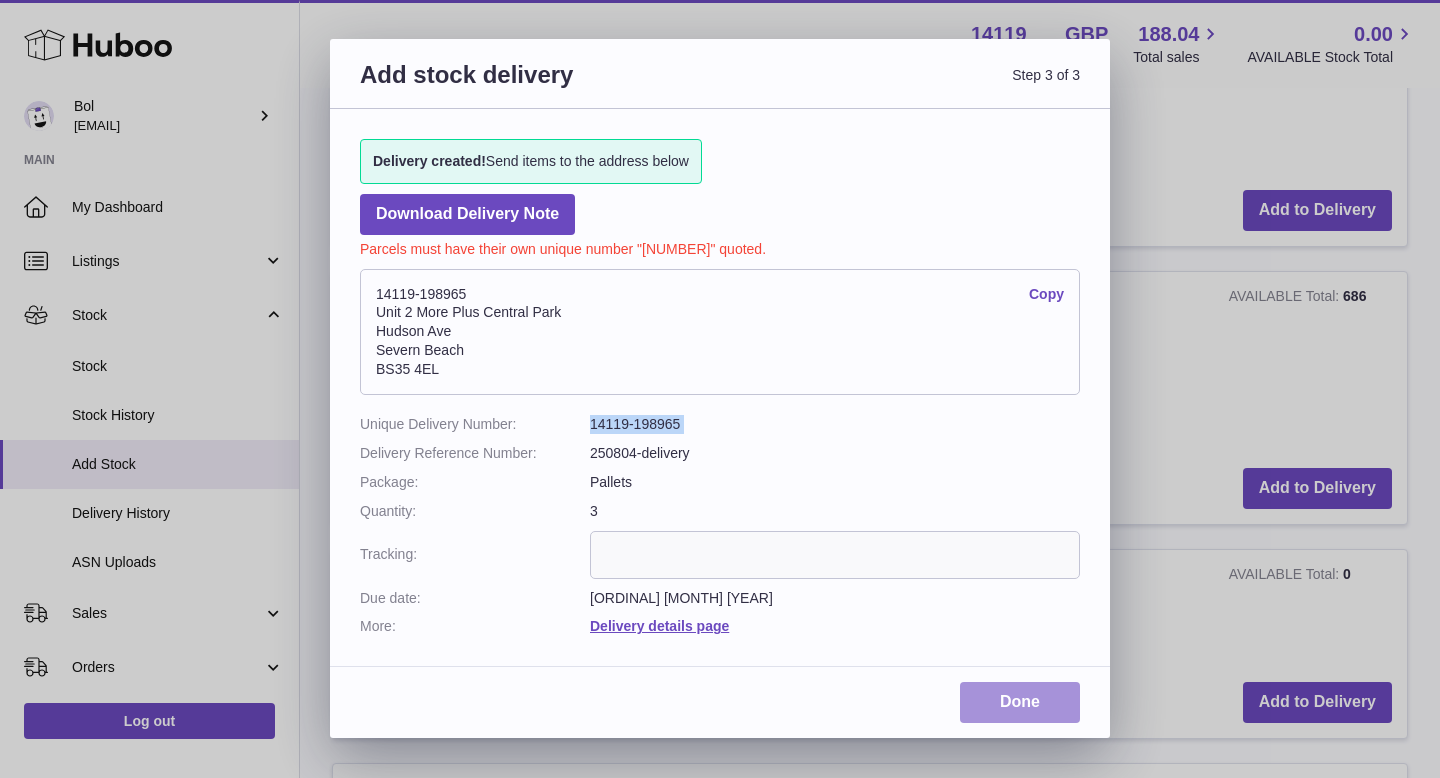 click on "Done" at bounding box center [1020, 702] 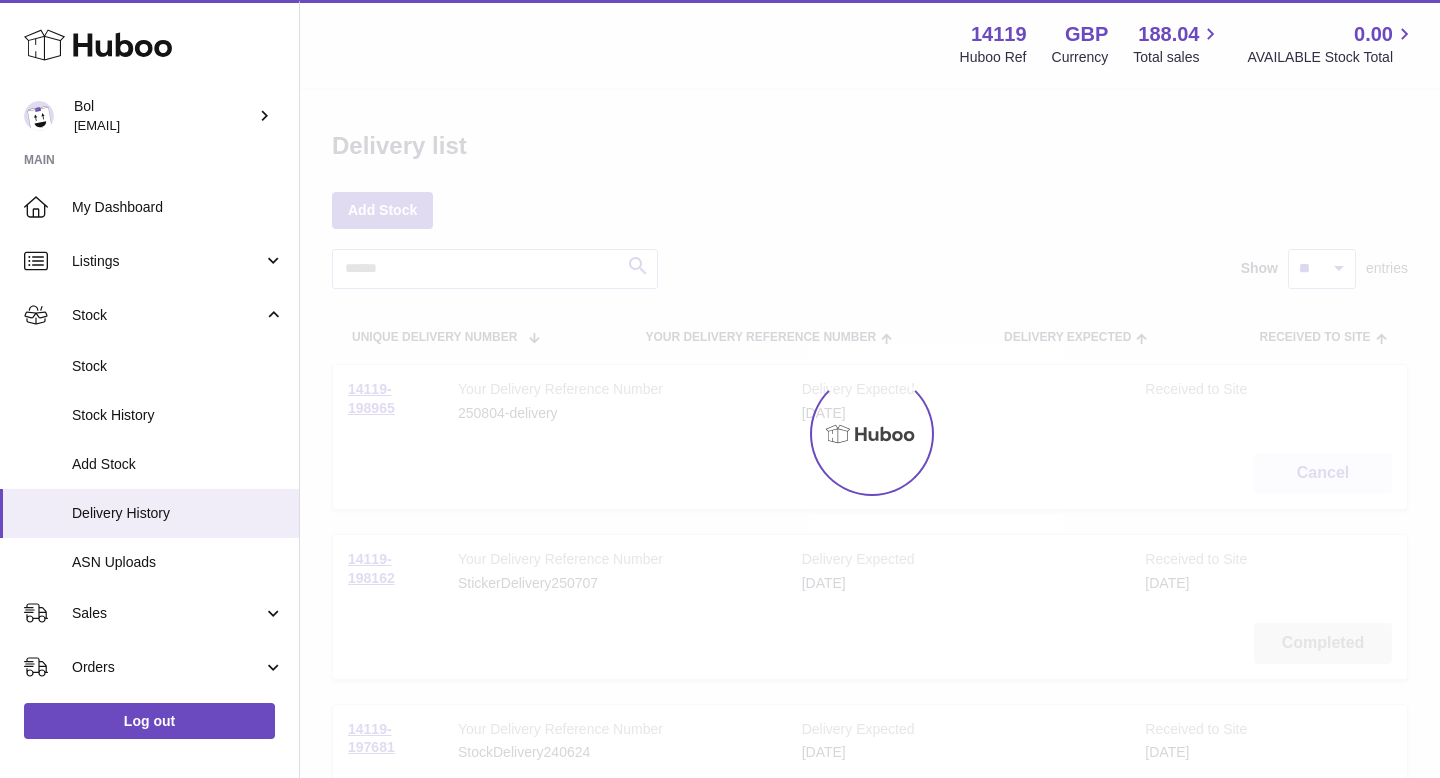 scroll, scrollTop: 0, scrollLeft: 0, axis: both 